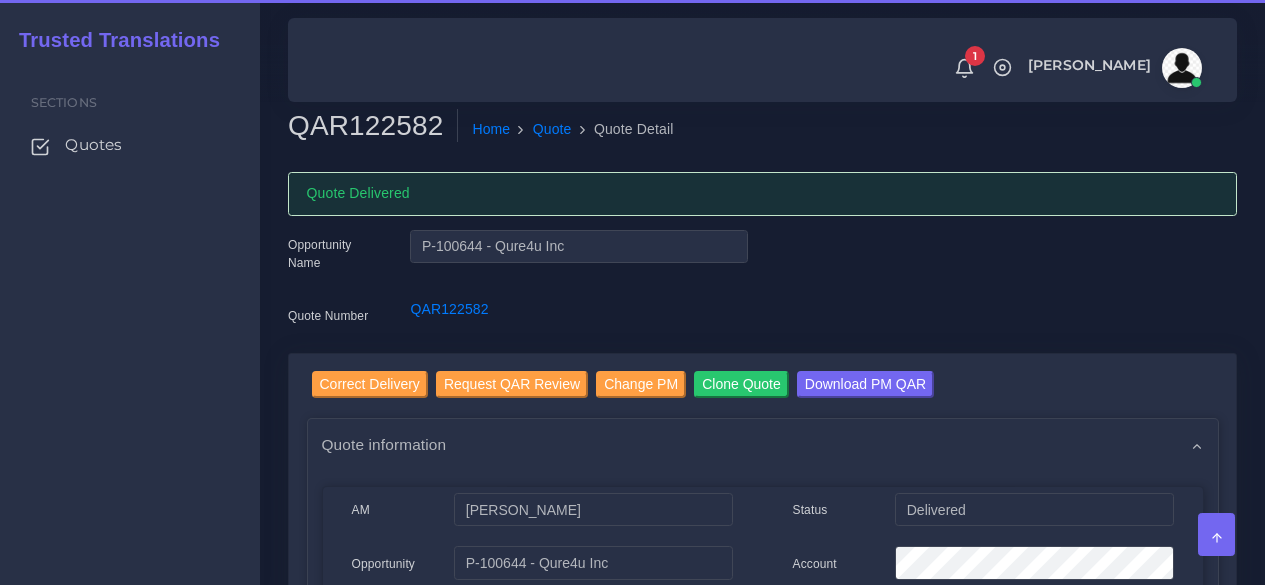scroll, scrollTop: 0, scrollLeft: 0, axis: both 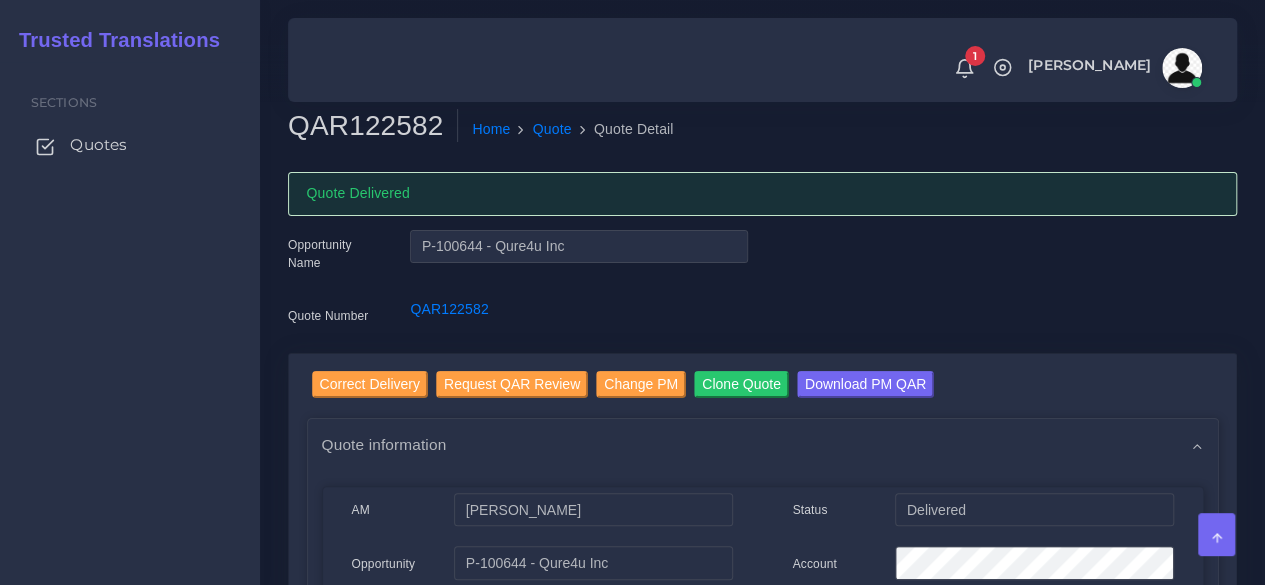 click on "Quotes" at bounding box center [130, 145] 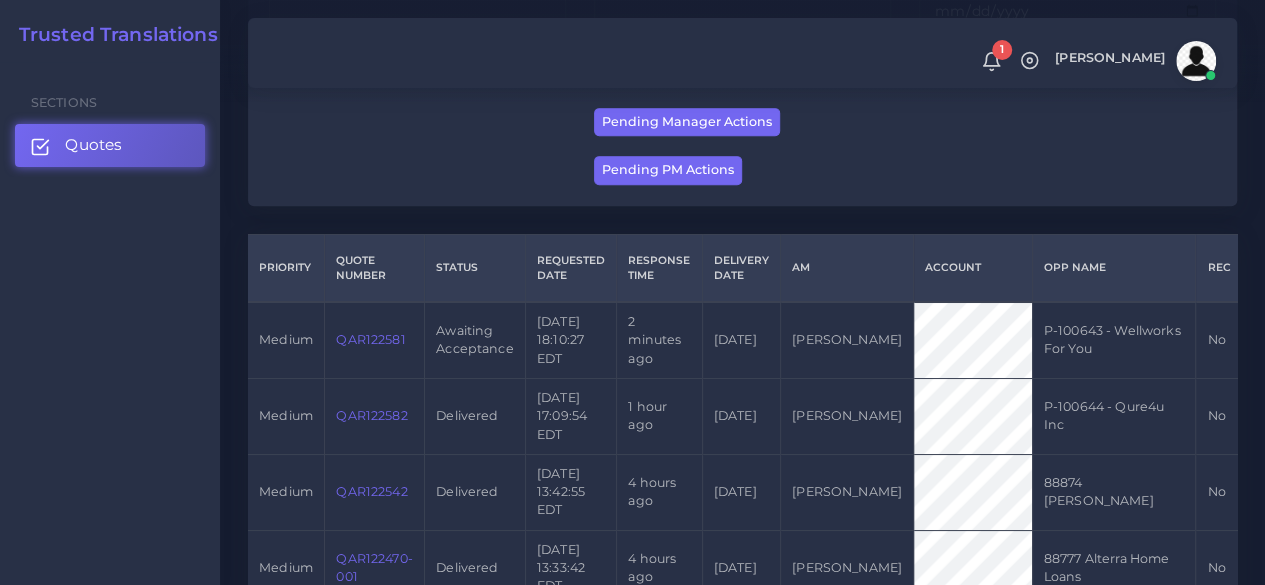 scroll, scrollTop: 400, scrollLeft: 0, axis: vertical 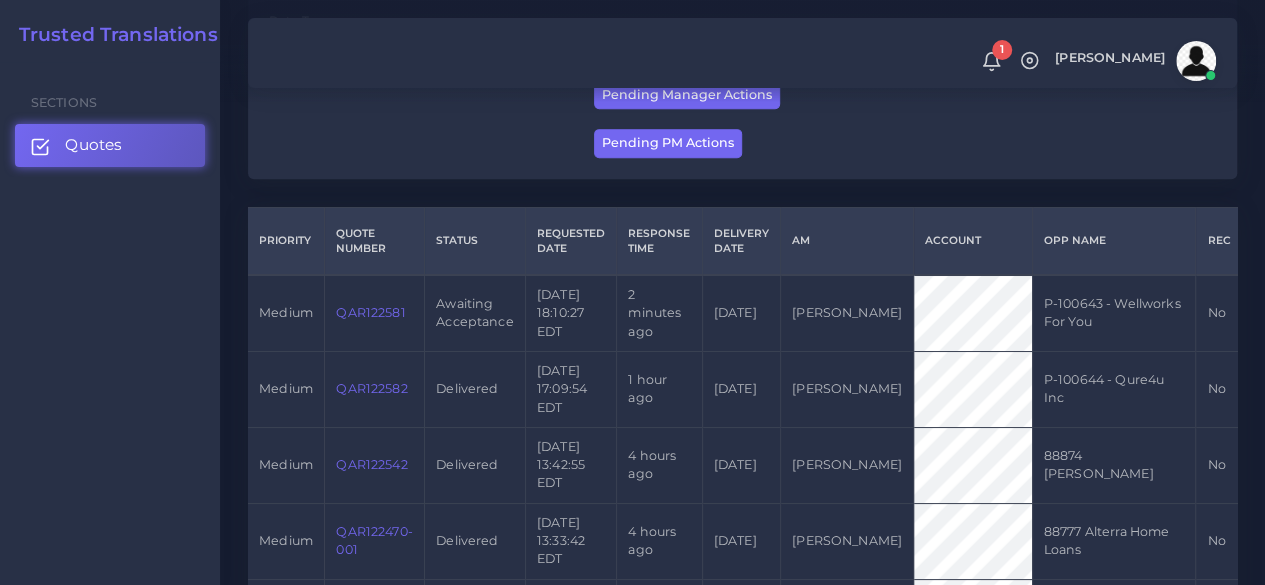 click on "QAR122581" at bounding box center [370, 312] 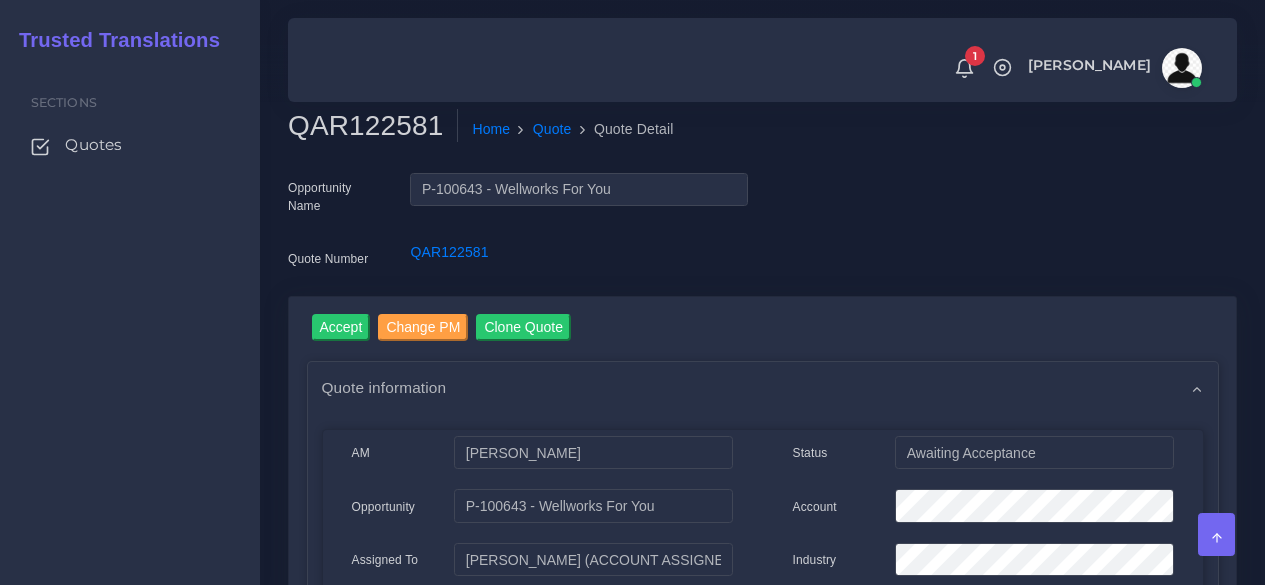 scroll, scrollTop: 0, scrollLeft: 0, axis: both 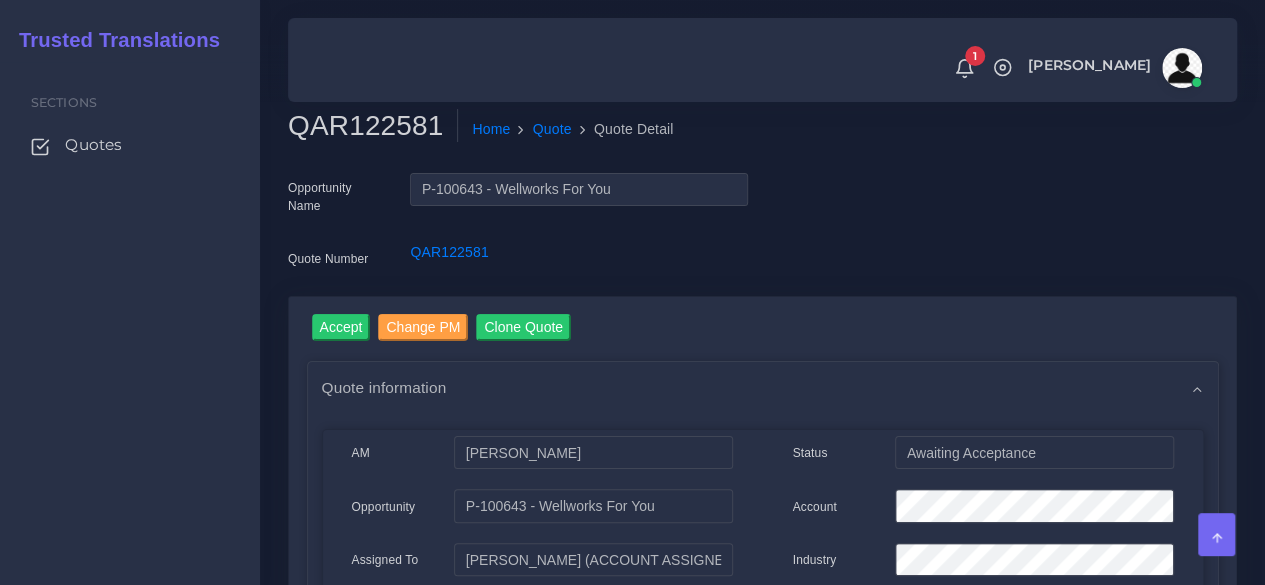 click on "QAR122581" at bounding box center [373, 126] 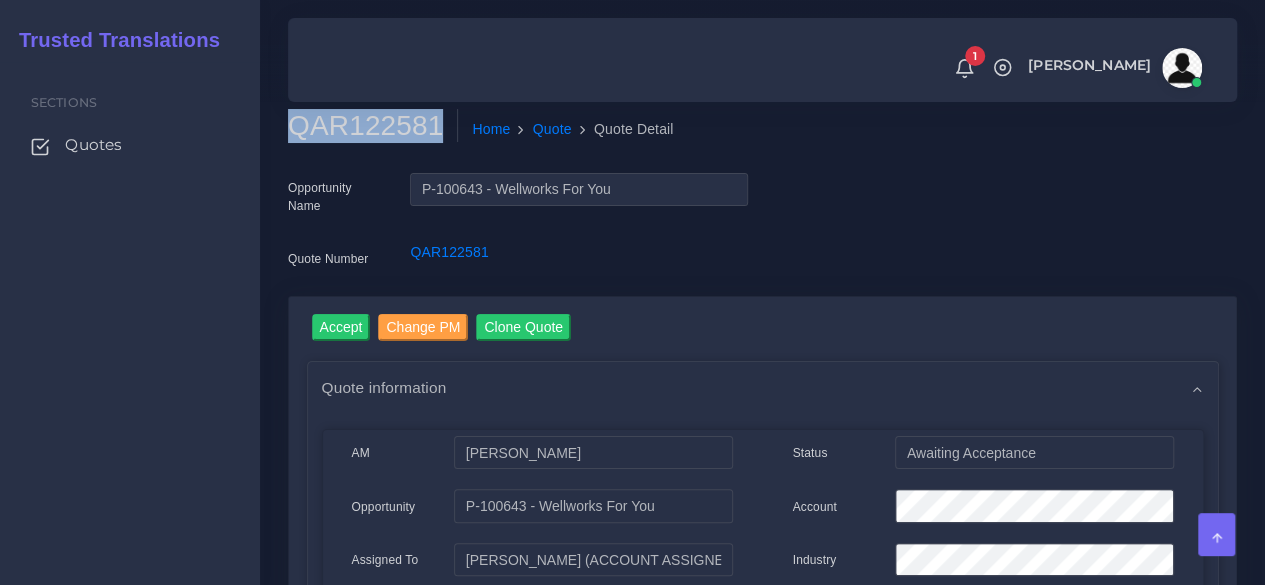 click on "QAR122581" at bounding box center (373, 126) 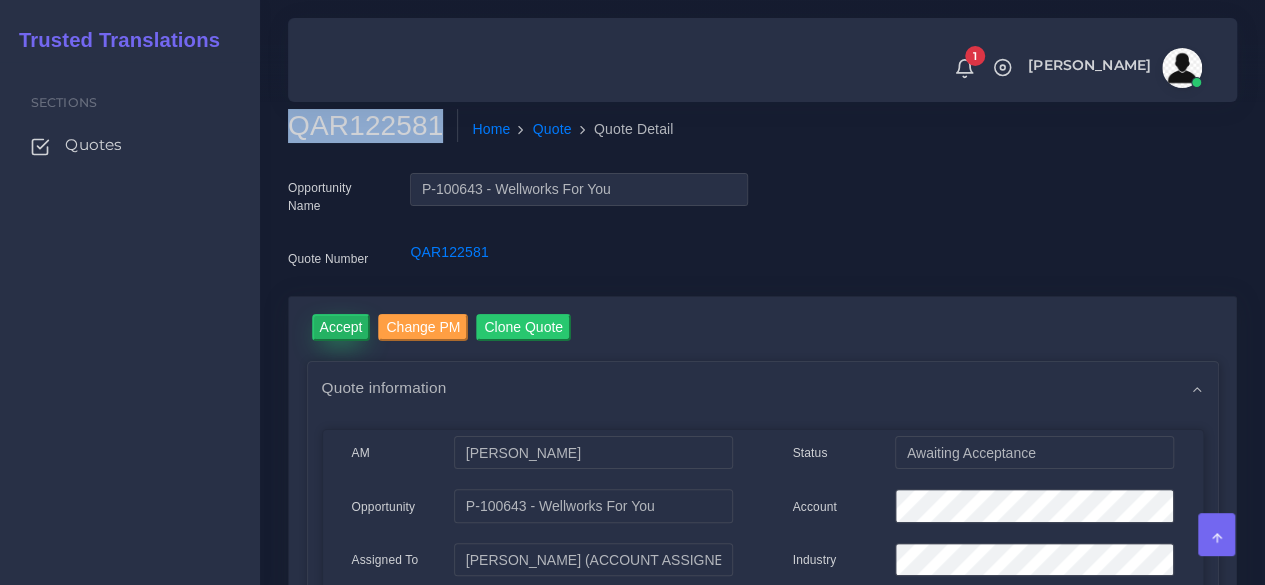 click on "Accept" at bounding box center (341, 327) 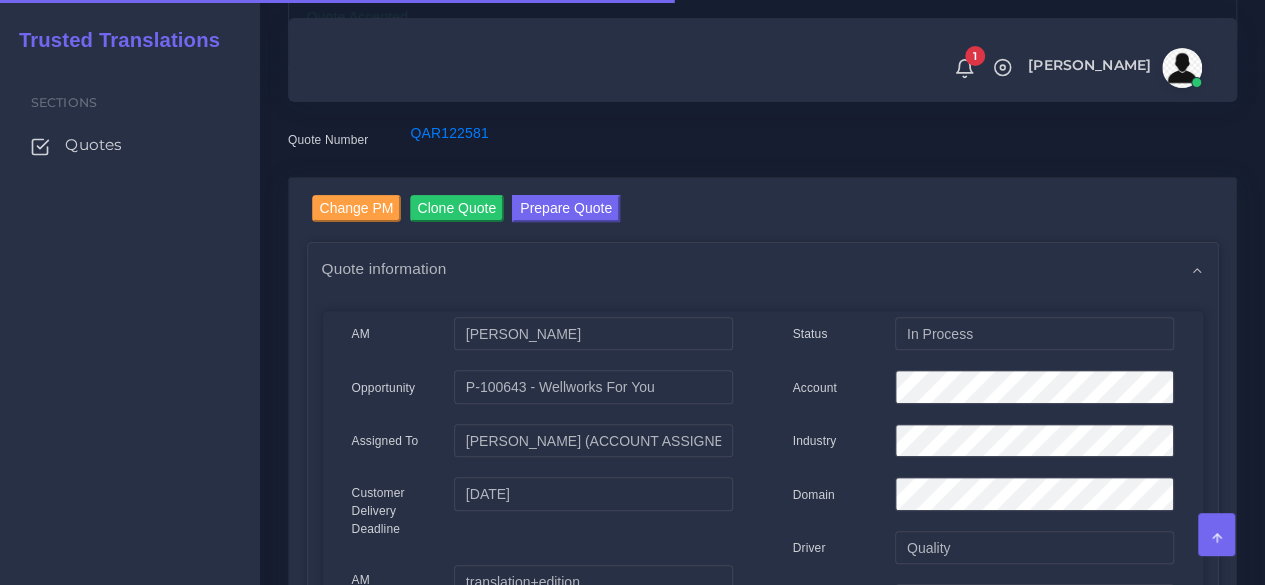 scroll, scrollTop: 300, scrollLeft: 0, axis: vertical 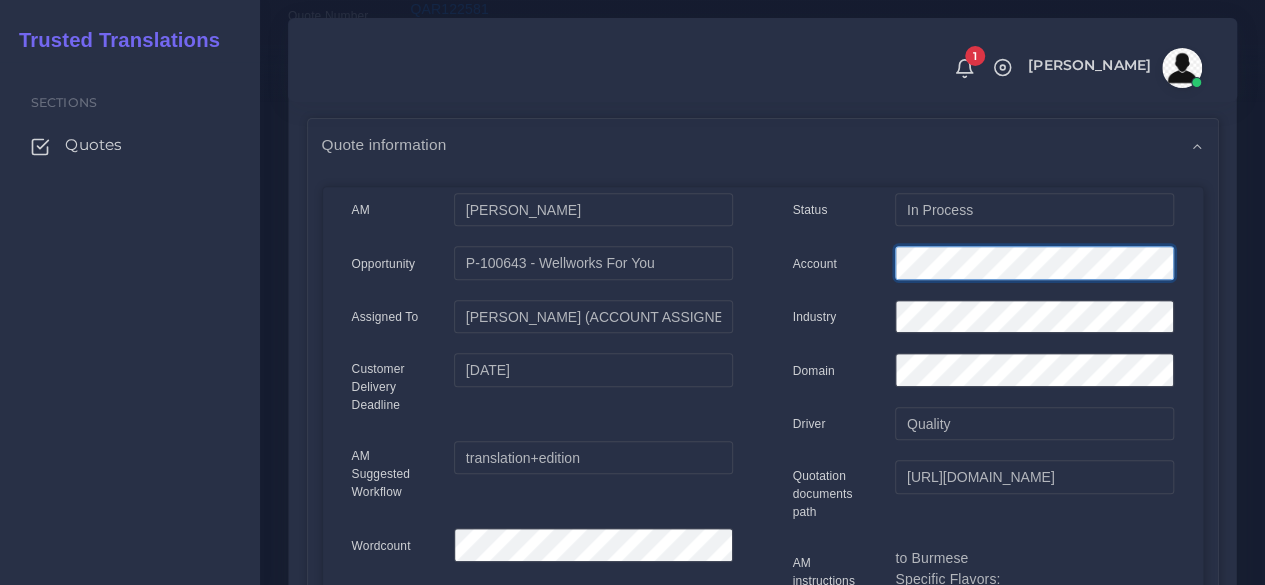 click on "Account" at bounding box center [983, 266] 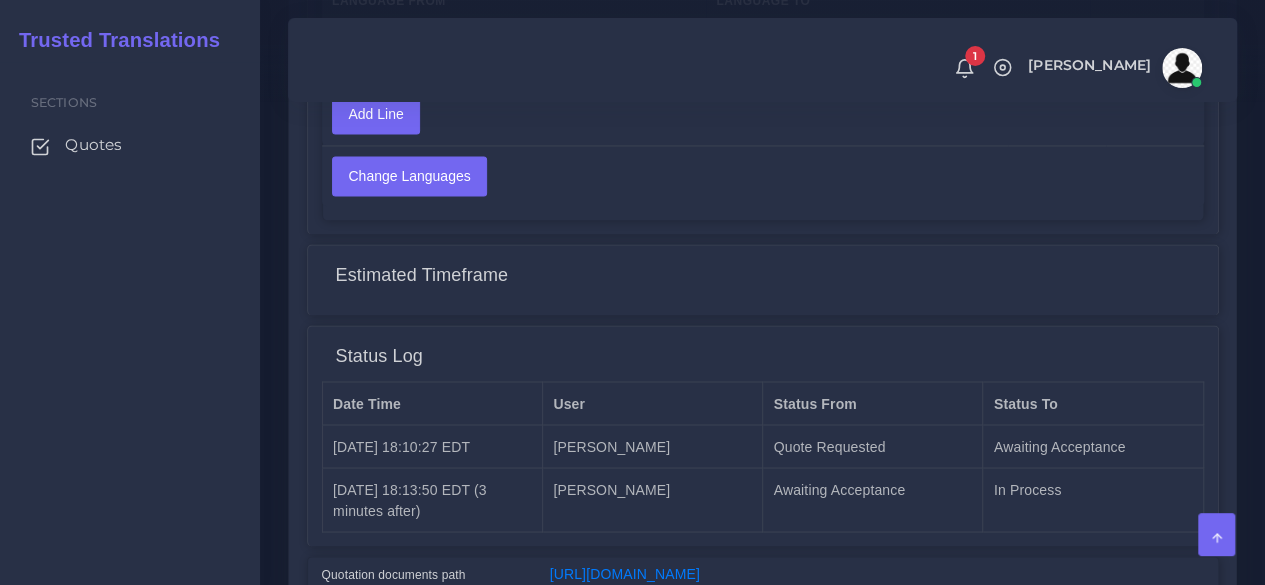 scroll, scrollTop: 1683, scrollLeft: 0, axis: vertical 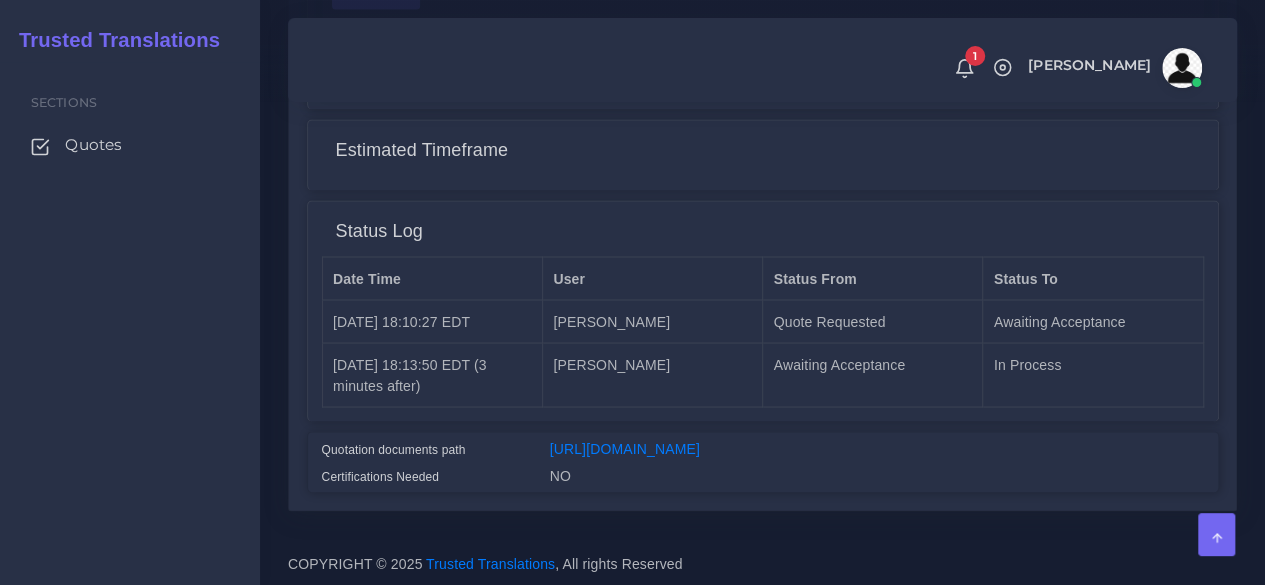 click on "https://workdrive.zoho.com/fgoh3e43b1a1fe2124b65bedd7c3c51a0e040/teams/fgoh3e43b1a1fe2124b65bedd7c3c51a0e040/ws/fgoh3cd45790bb17e457f864c310f1cbe2d9a/folders/3meaf16ea100784d047a3bc58ba1707141f8c" at bounding box center [877, 451] 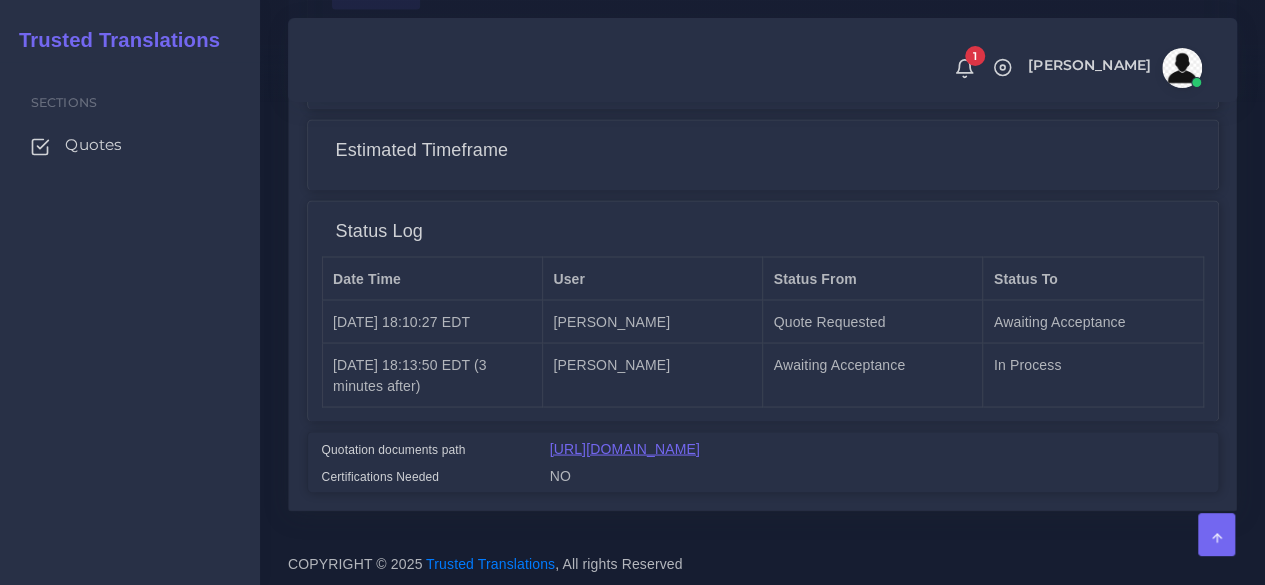 click on "https://workdrive.zoho.com/fgoh3e43b1a1fe2124b65bedd7c3c51a0e040/teams/fgoh3e43b1a1fe2124b65bedd7c3c51a0e040/ws/fgoh3cd45790bb17e457f864c310f1cbe2d9a/folders/3meaf16ea100784d047a3bc58ba1707141f8c" at bounding box center [625, 448] 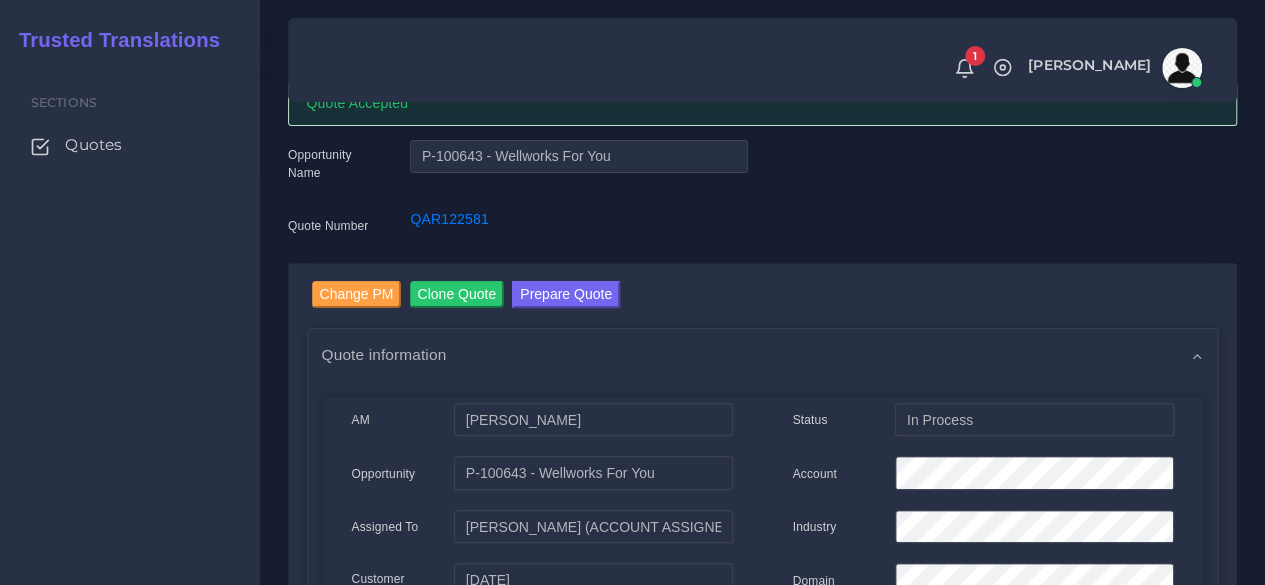 scroll, scrollTop: 83, scrollLeft: 0, axis: vertical 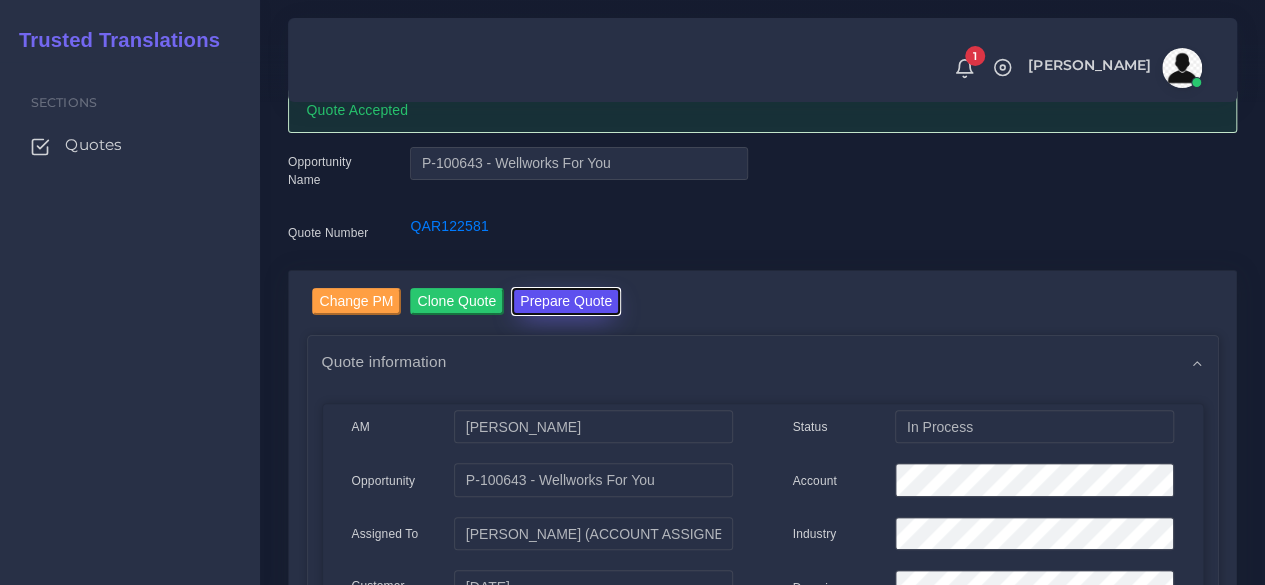 click on "Prepare Quote" at bounding box center [566, 301] 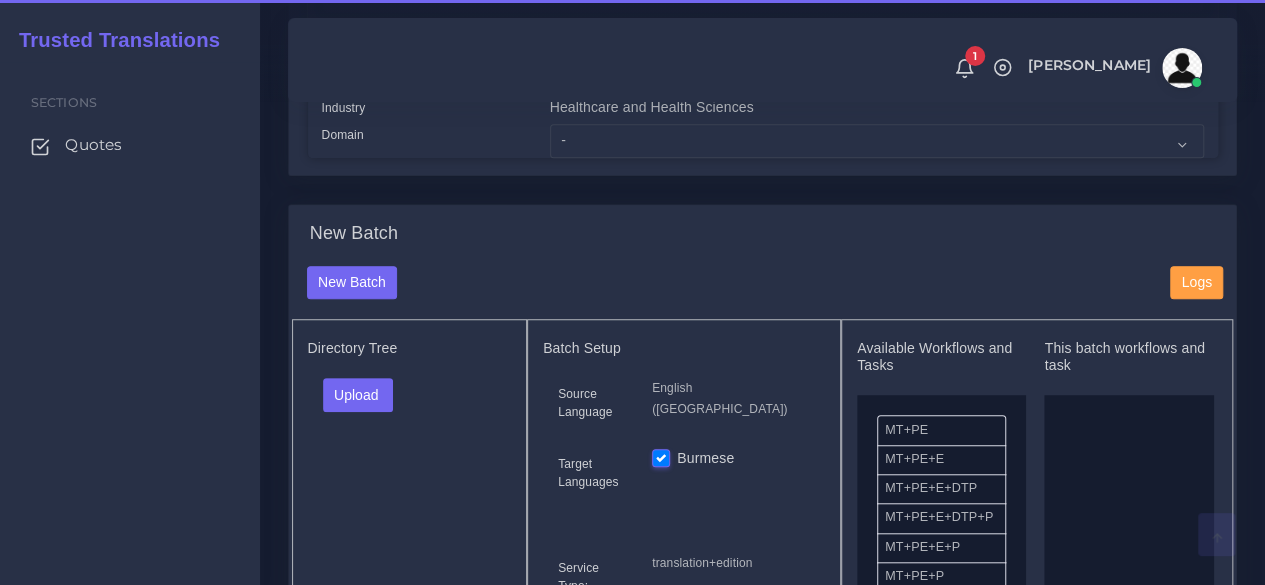 scroll, scrollTop: 600, scrollLeft: 0, axis: vertical 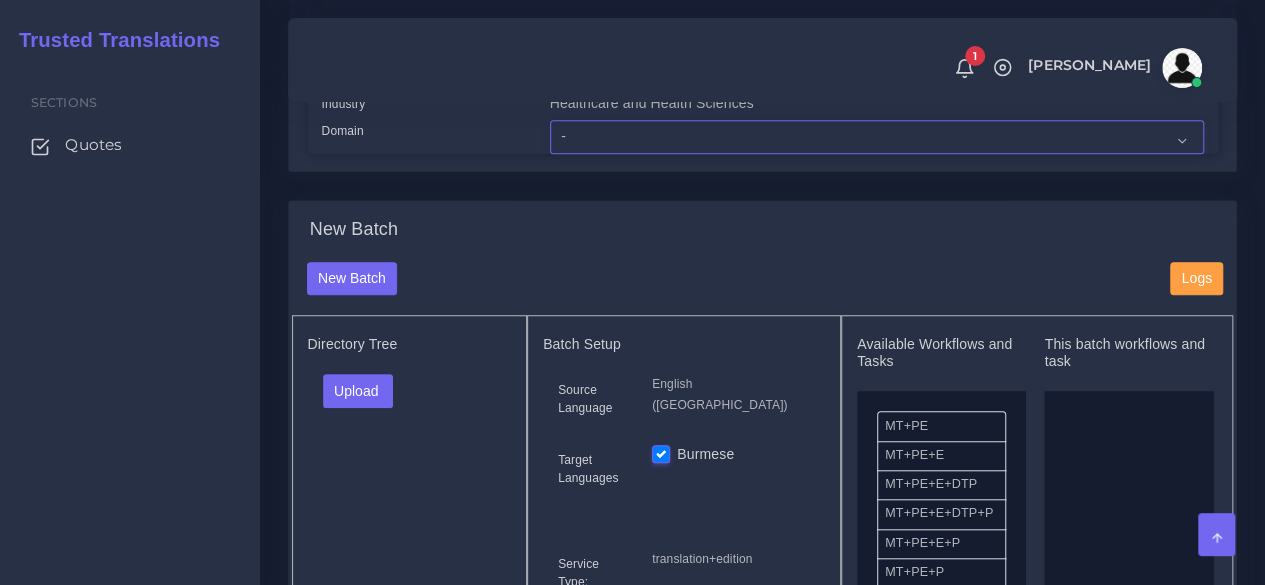 click on "-
Advertising and Media
Agriculture, Forestry and Fishing
Architecture, Building and Construction
Automotive
Chemicals
Computer Hardware
Computer Software
Consumer Electronics - Home appliances
Education
Energy, Water, Transportation and Utilities
Finance - Banking
Food Manufacturing and Services
Healthcare and Health Sciences
Hospitality, Leisure, Tourism and Arts
Human Resources - HR
Industrial Electronics
Industrial Manufacturing Insurance" at bounding box center [877, 137] 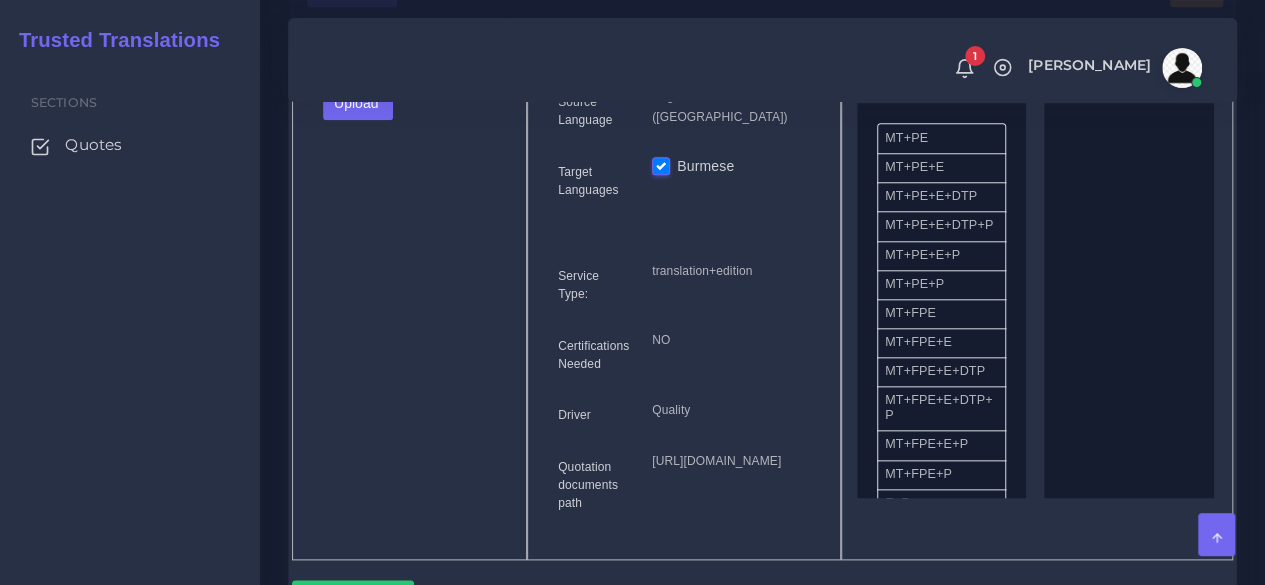 scroll, scrollTop: 900, scrollLeft: 0, axis: vertical 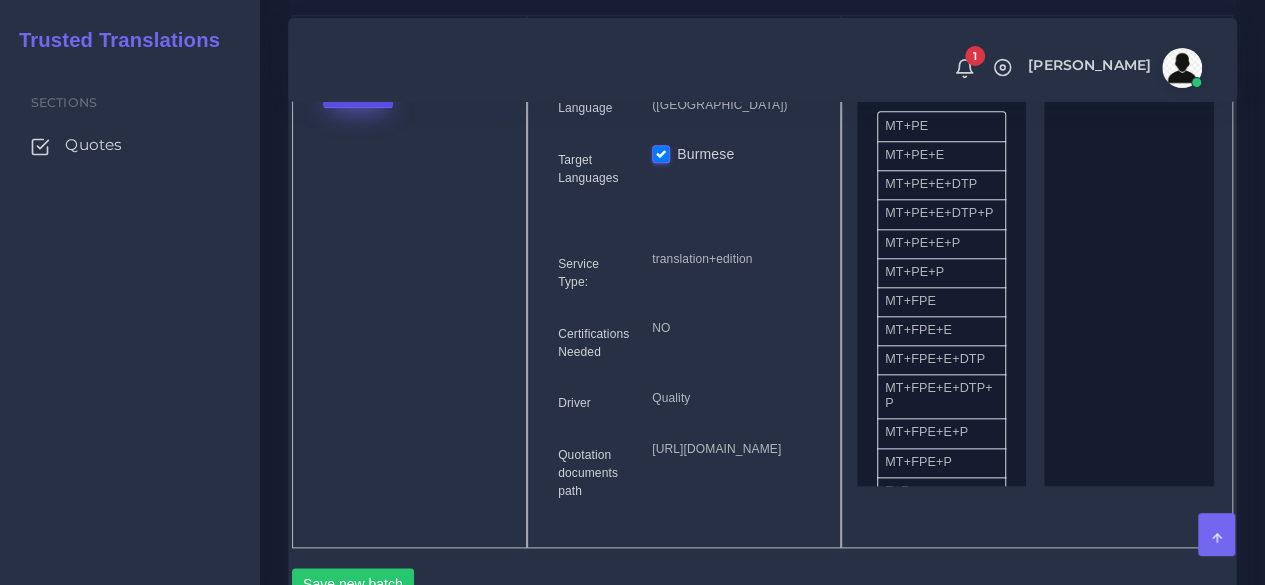 click on "Upload" at bounding box center (358, 91) 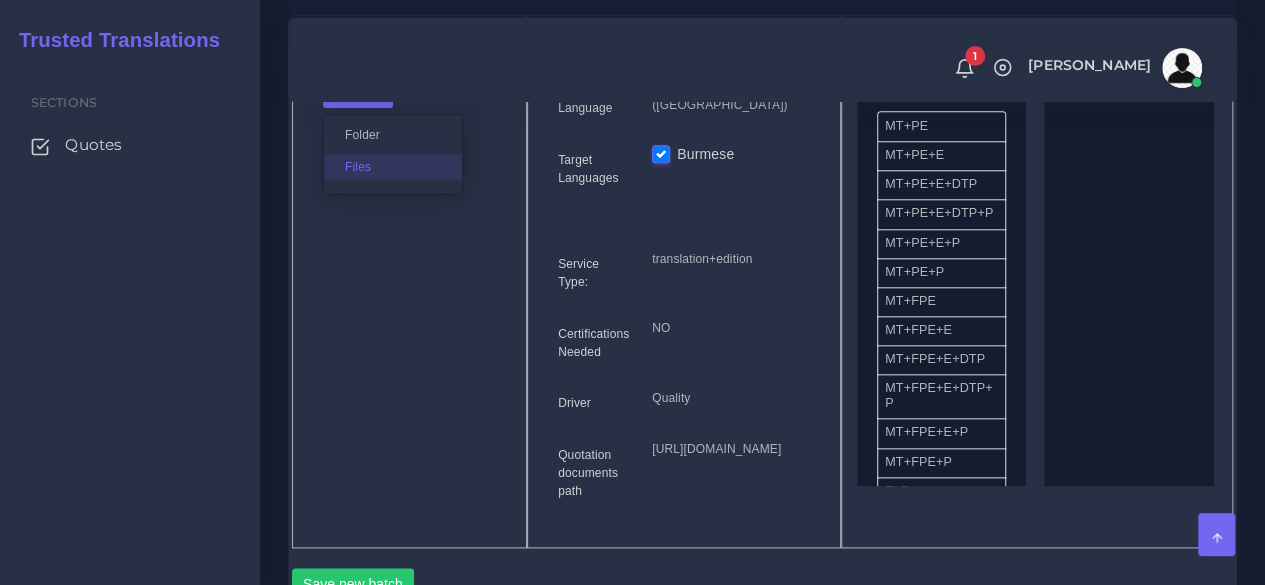 click on "Files" at bounding box center [393, 166] 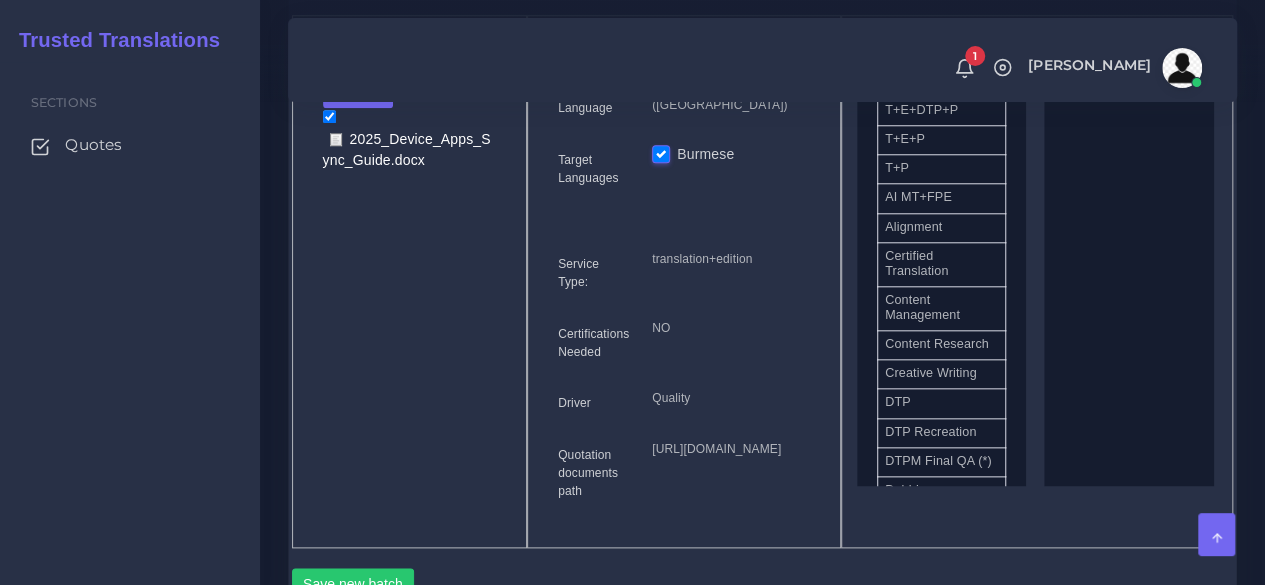 scroll, scrollTop: 500, scrollLeft: 0, axis: vertical 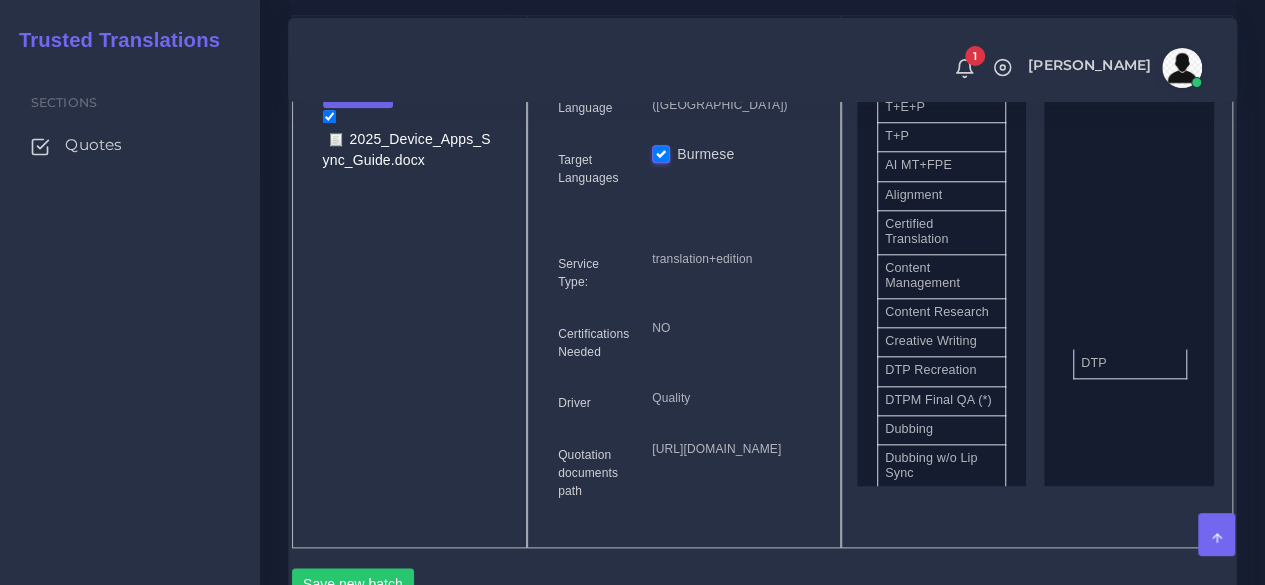 drag, startPoint x: 964, startPoint y: 423, endPoint x: 1160, endPoint y: 394, distance: 198.13379 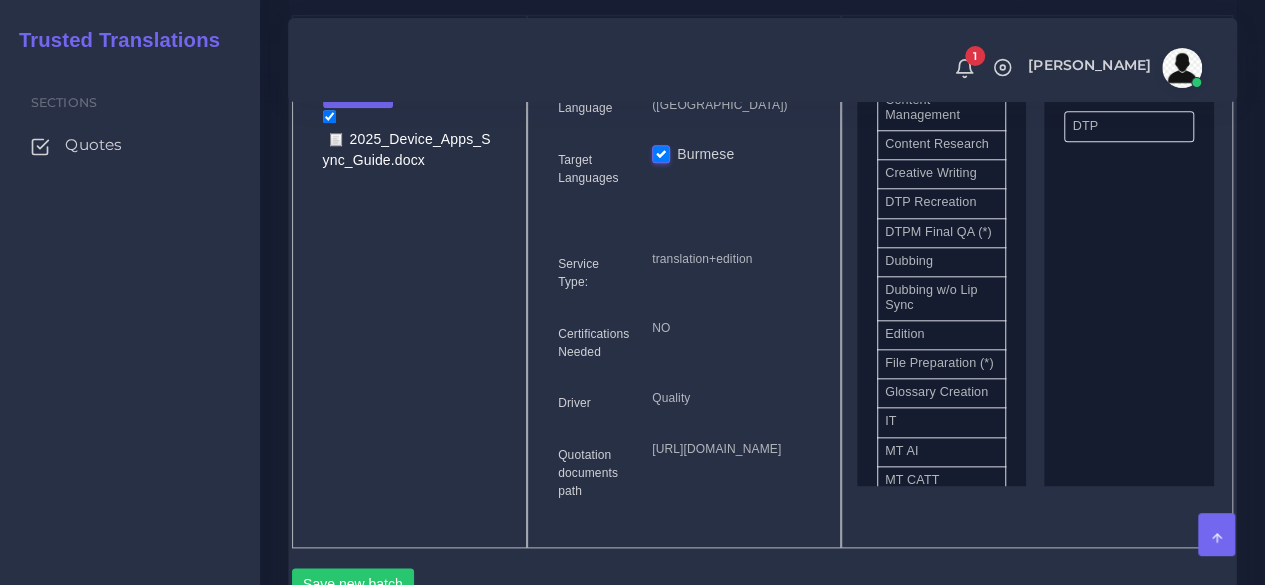 scroll, scrollTop: 700, scrollLeft: 0, axis: vertical 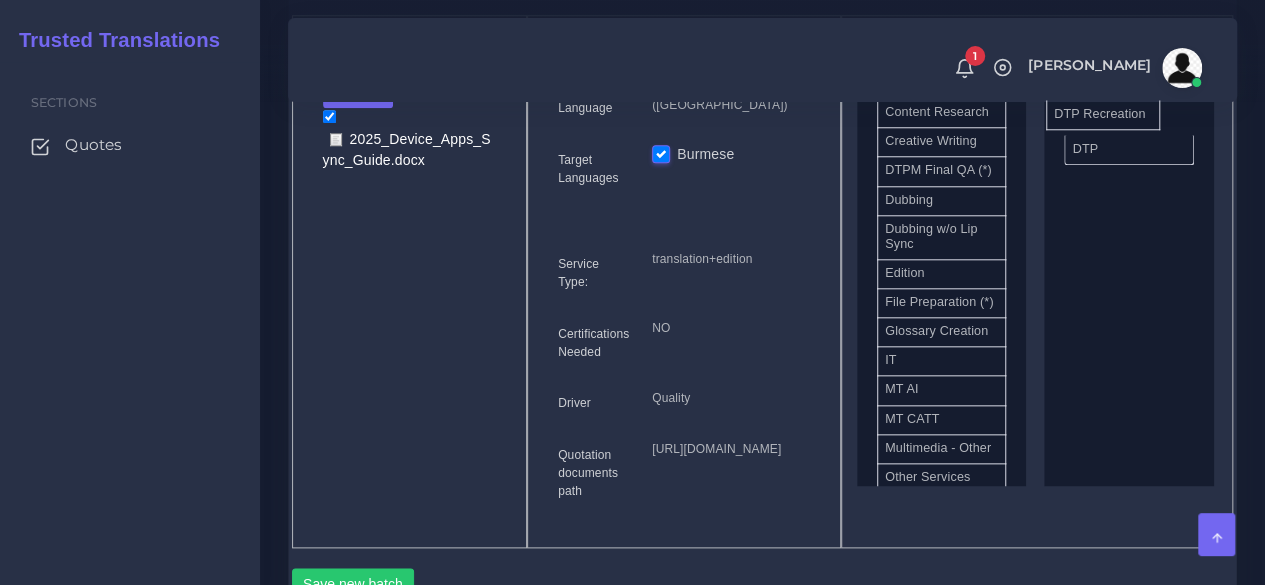 drag, startPoint x: 965, startPoint y: 231, endPoint x: 1134, endPoint y: 153, distance: 186.13167 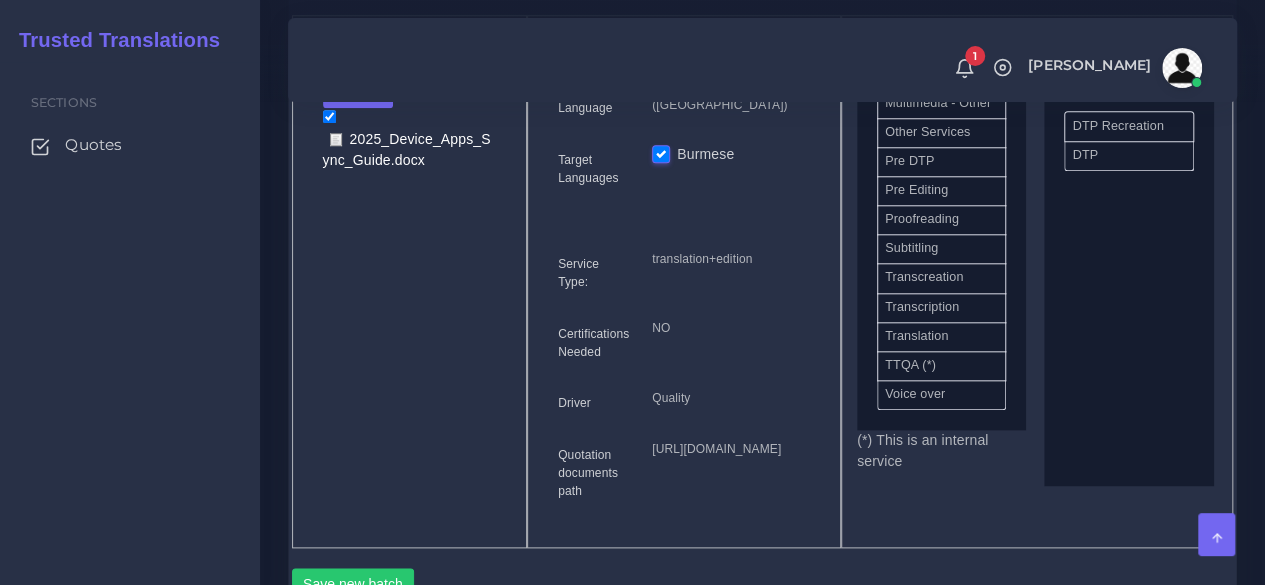 scroll, scrollTop: 1092, scrollLeft: 0, axis: vertical 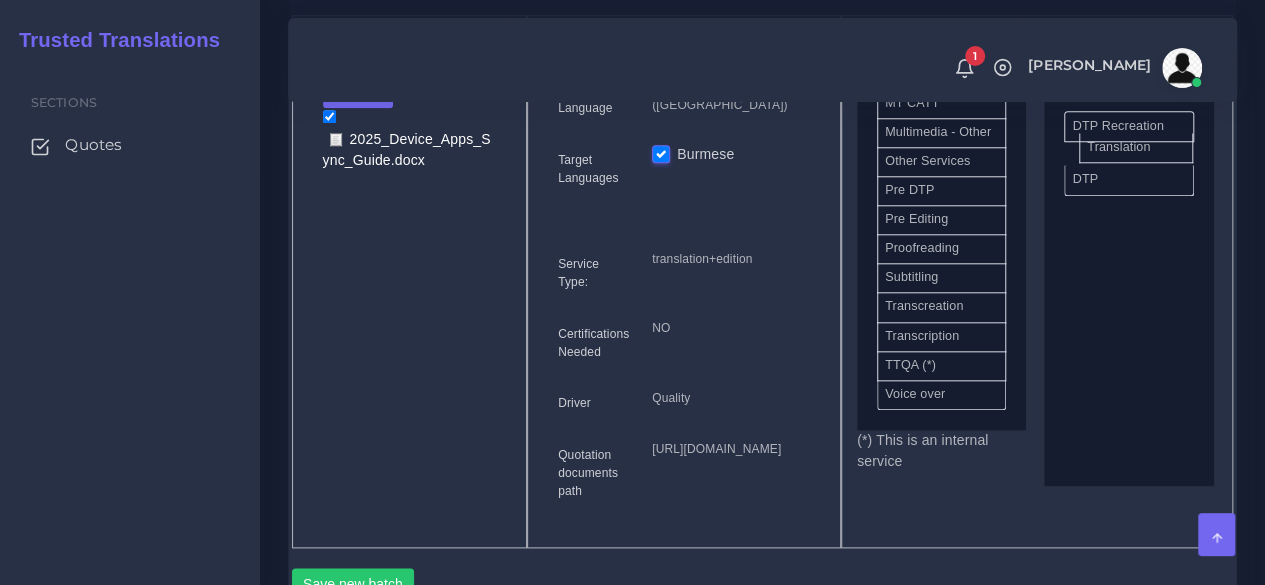 drag, startPoint x: 946, startPoint y: 383, endPoint x: 1102, endPoint y: 203, distance: 238.19319 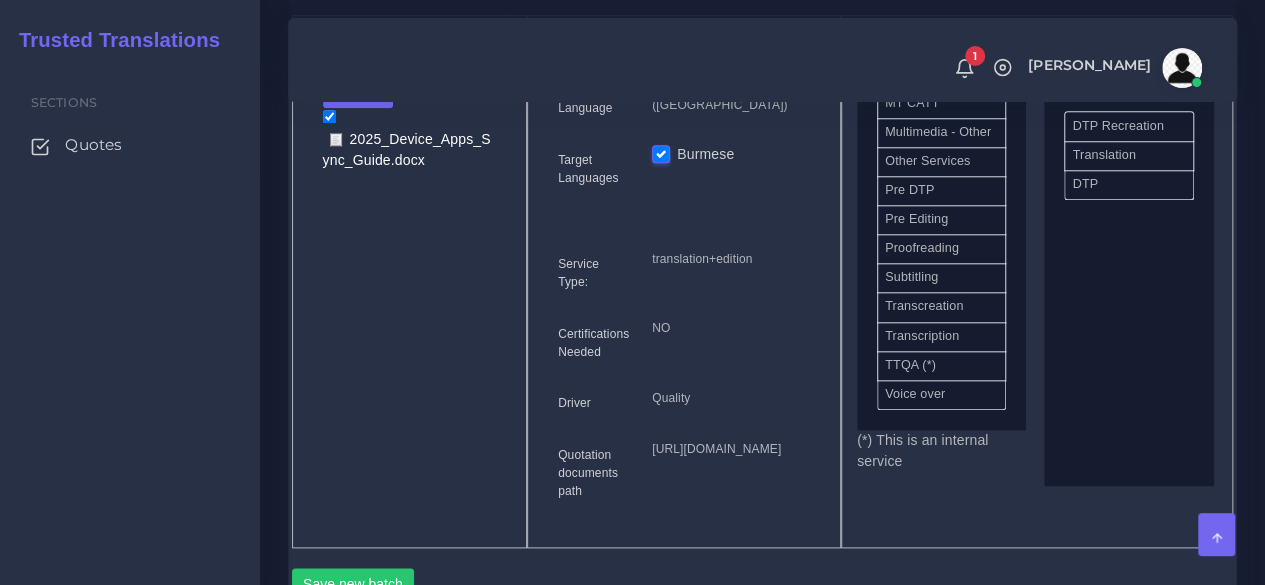 scroll, scrollTop: 1200, scrollLeft: 0, axis: vertical 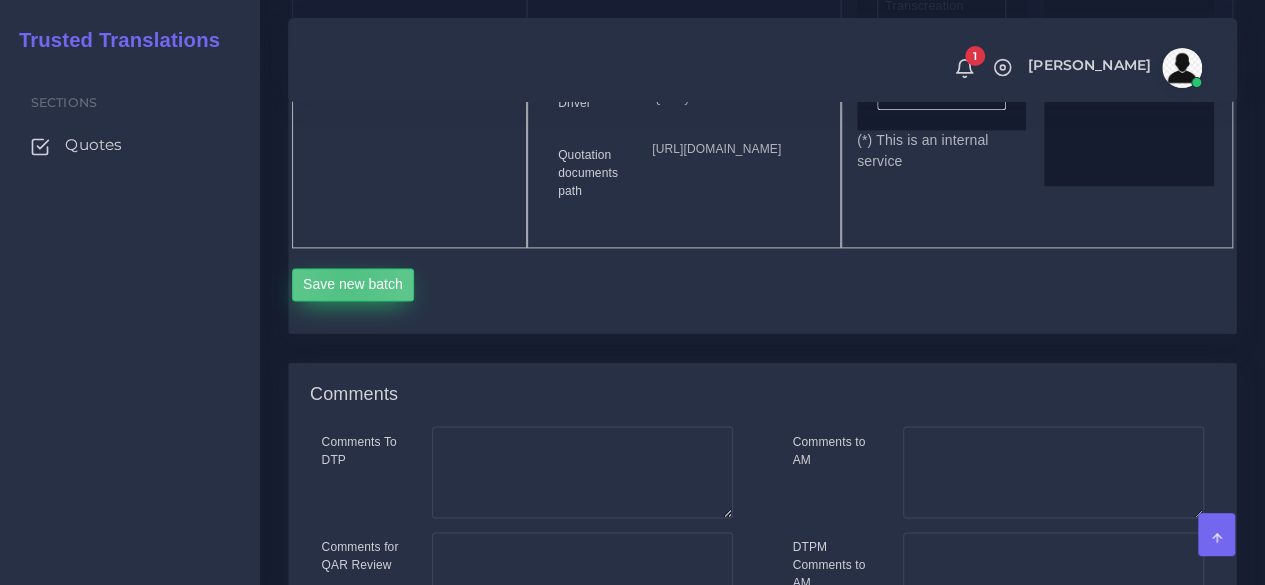 click on "Save new batch" at bounding box center [353, 285] 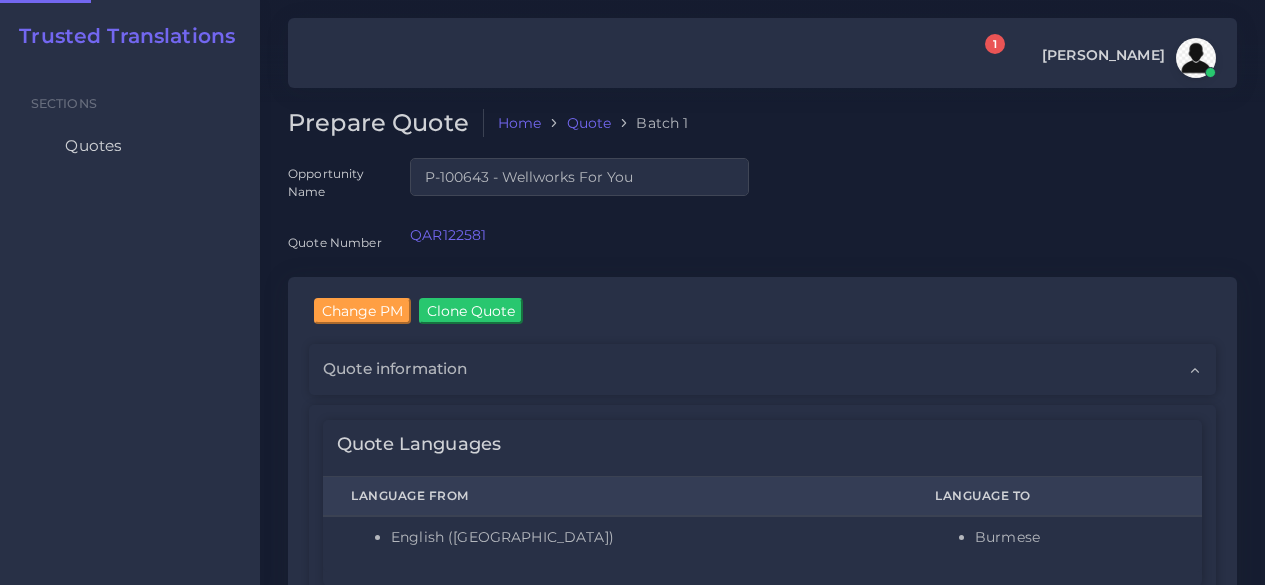 scroll, scrollTop: 0, scrollLeft: 0, axis: both 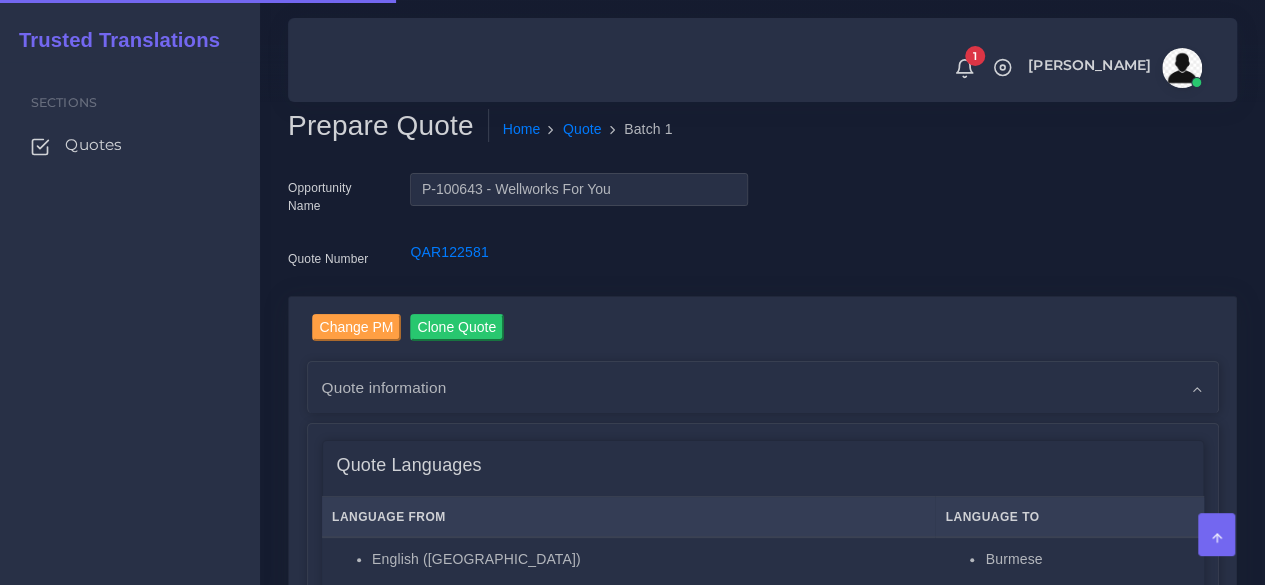 type 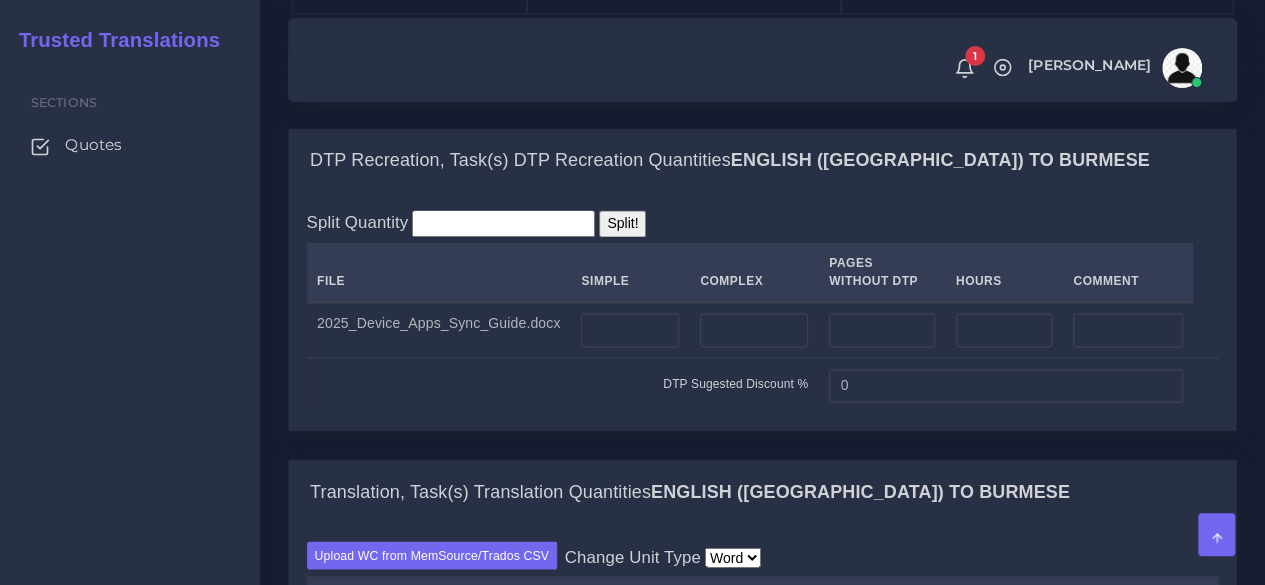 scroll, scrollTop: 1500, scrollLeft: 0, axis: vertical 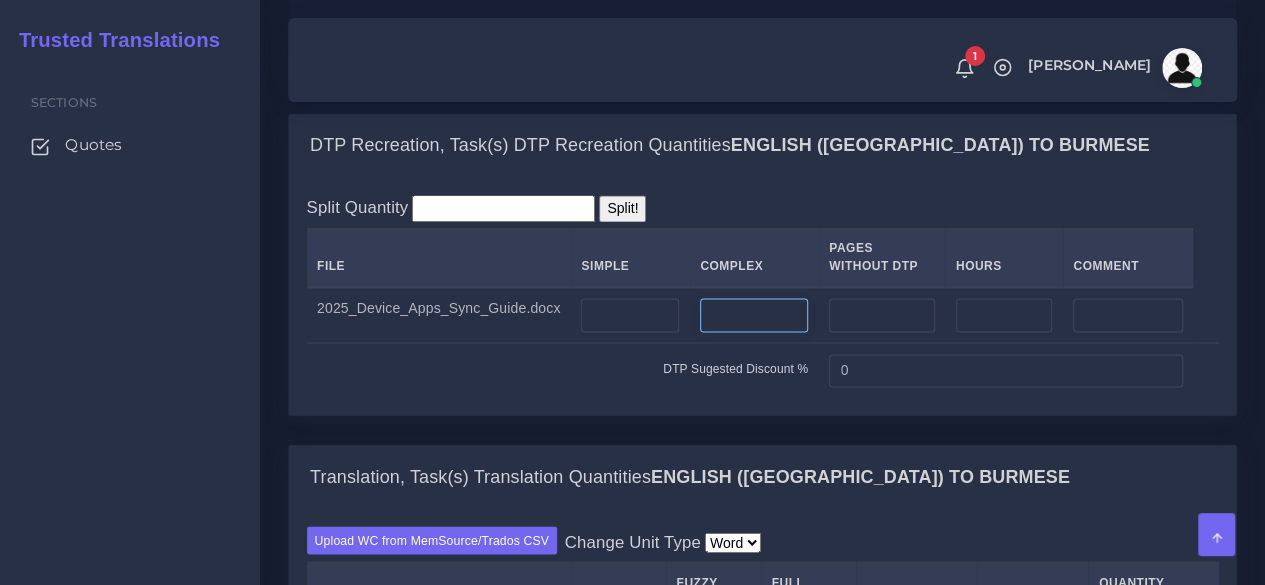 click at bounding box center (754, 315) 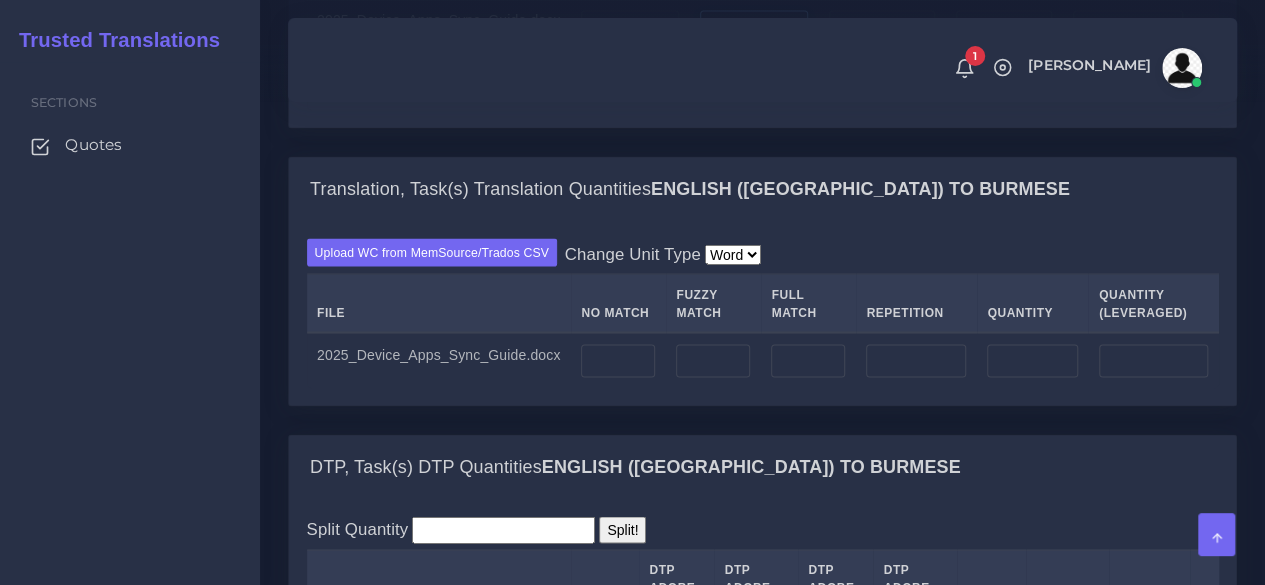 scroll, scrollTop: 1800, scrollLeft: 0, axis: vertical 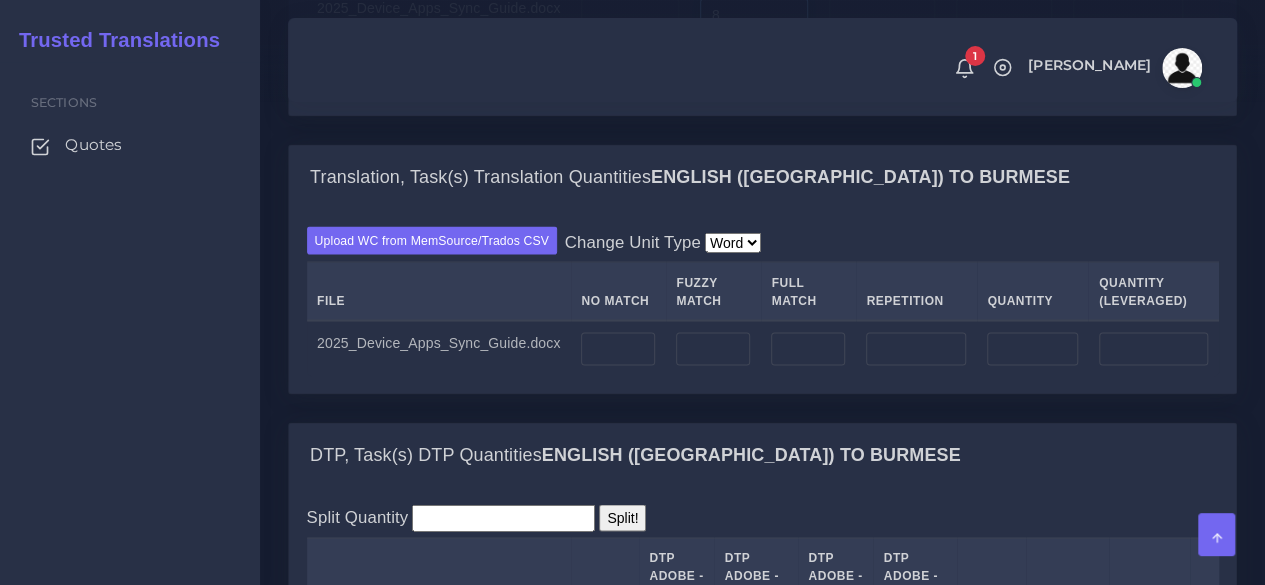 type on "8" 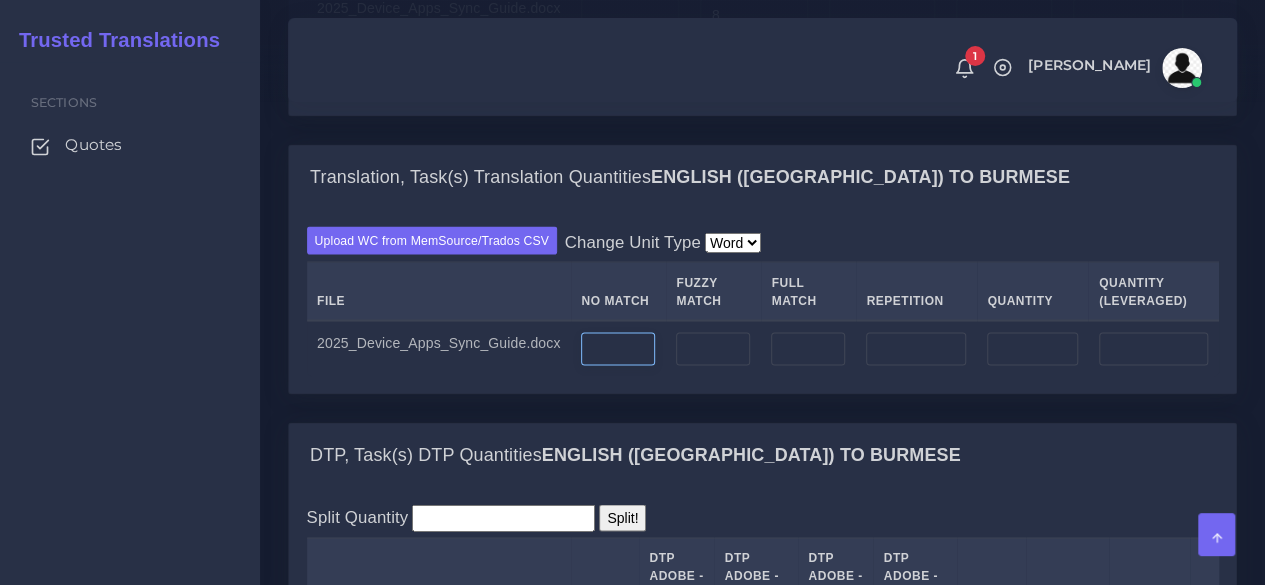 click at bounding box center [618, 349] 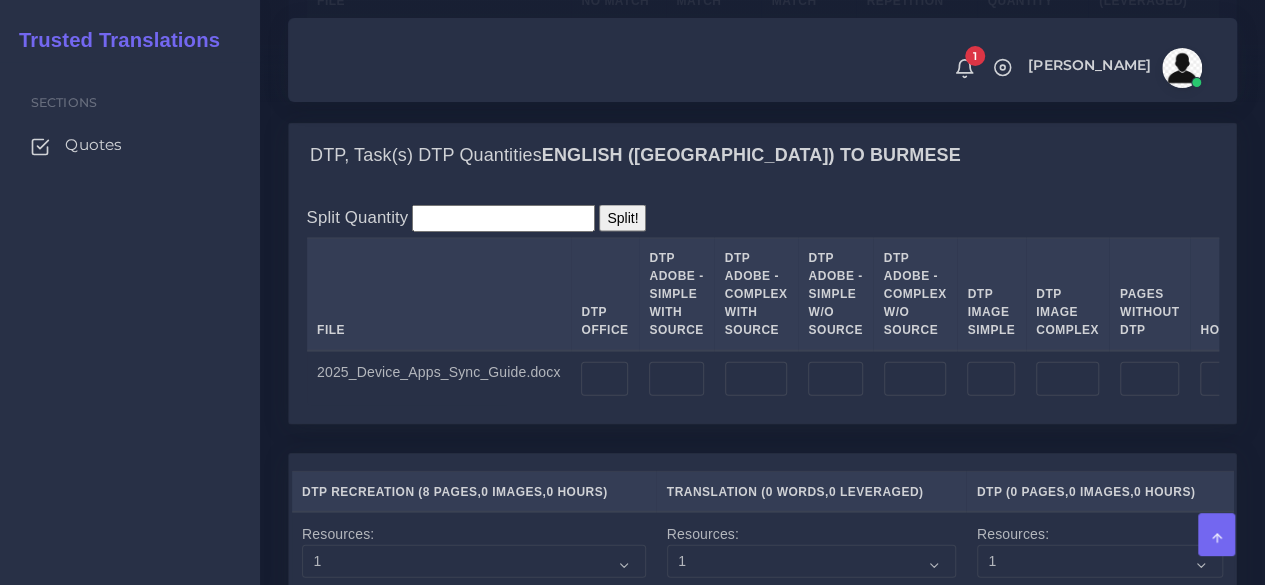 scroll, scrollTop: 2100, scrollLeft: 0, axis: vertical 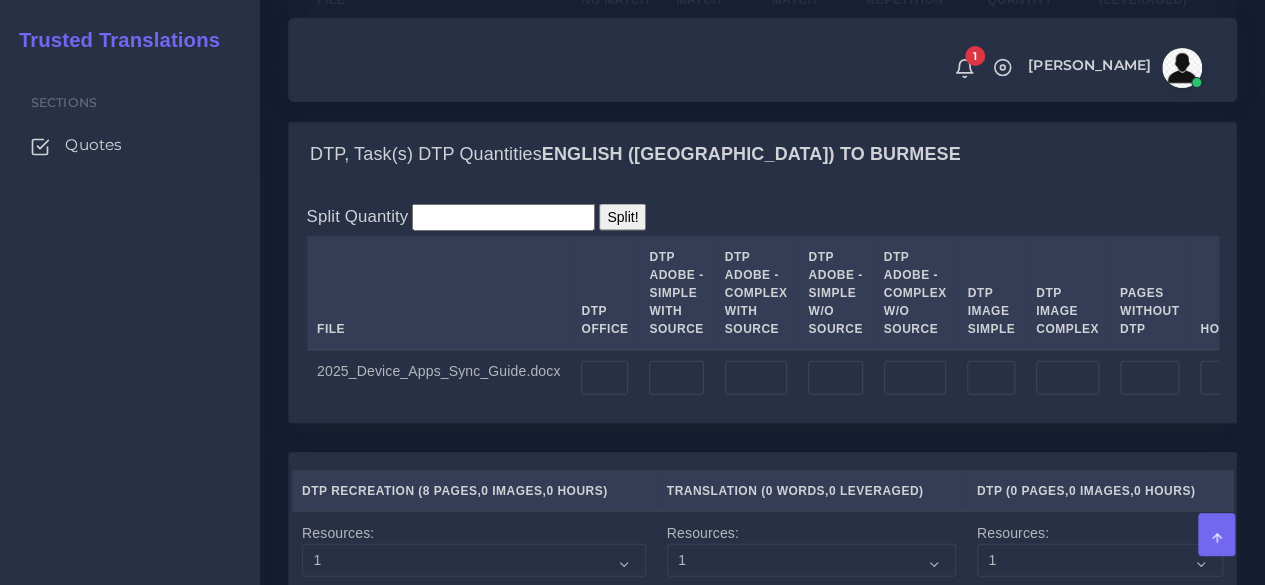type on "988" 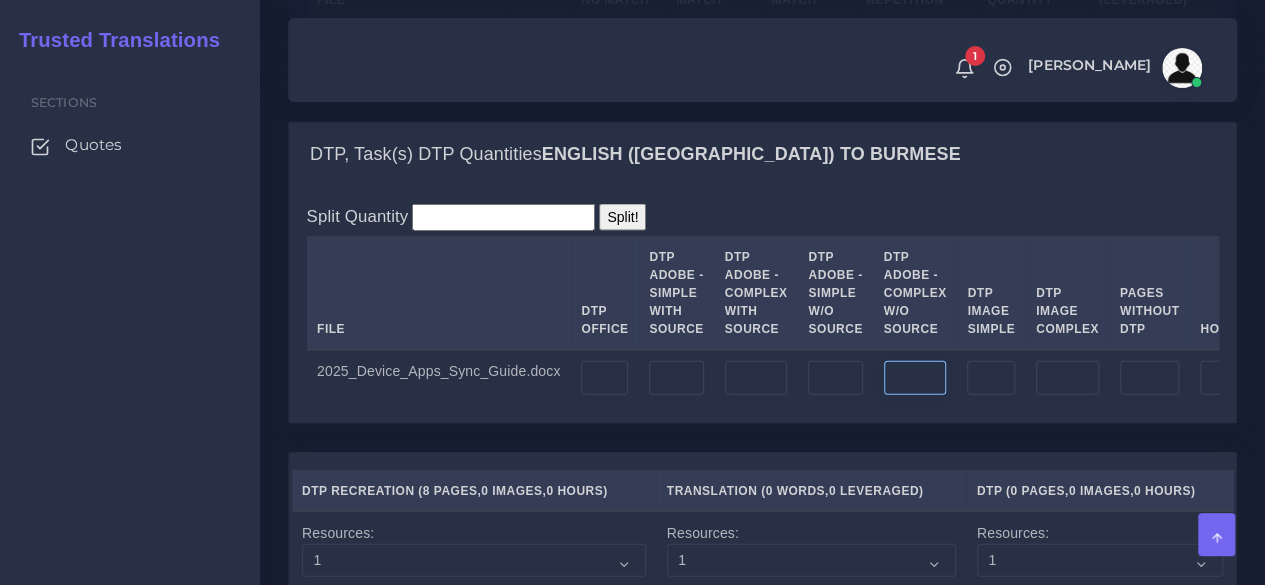 type on "988" 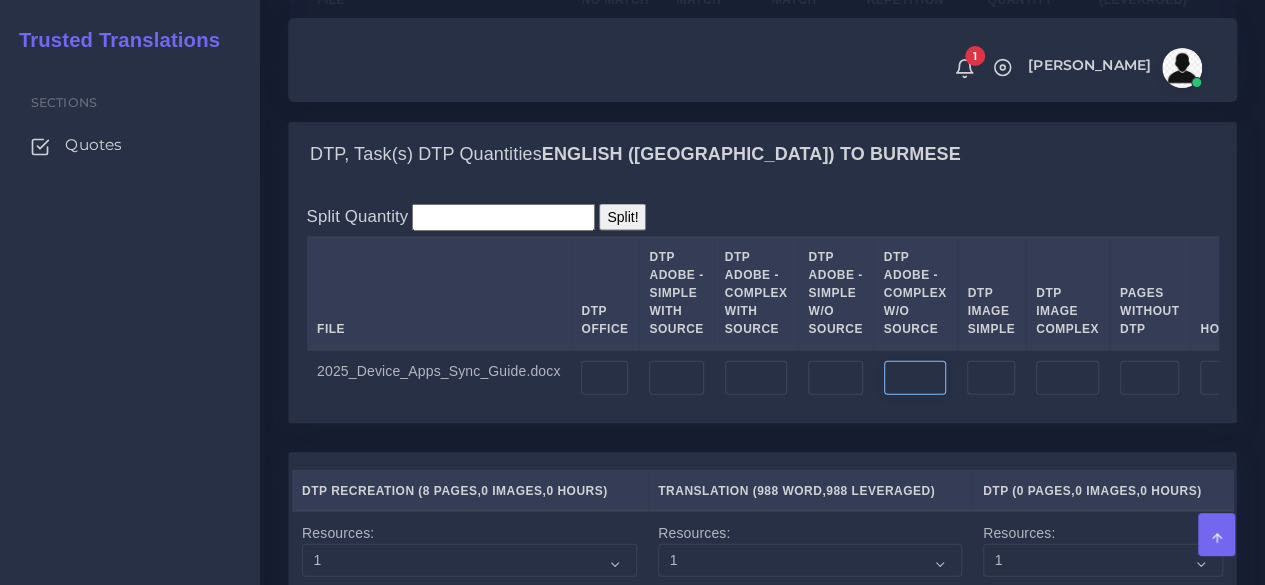 click at bounding box center (915, 378) 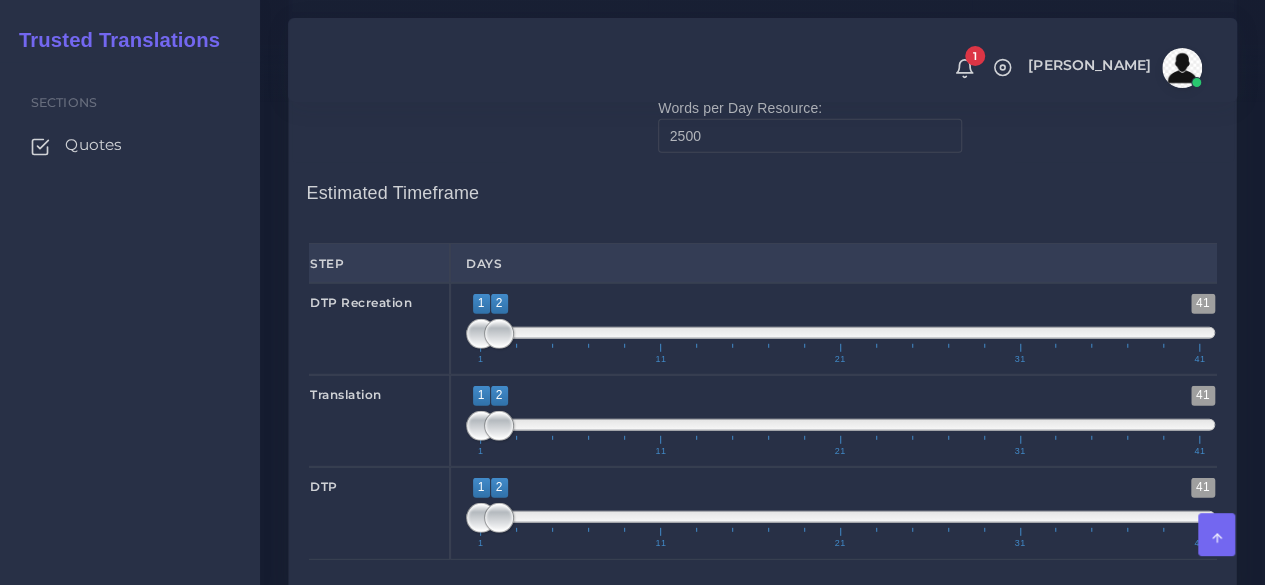 scroll, scrollTop: 2700, scrollLeft: 0, axis: vertical 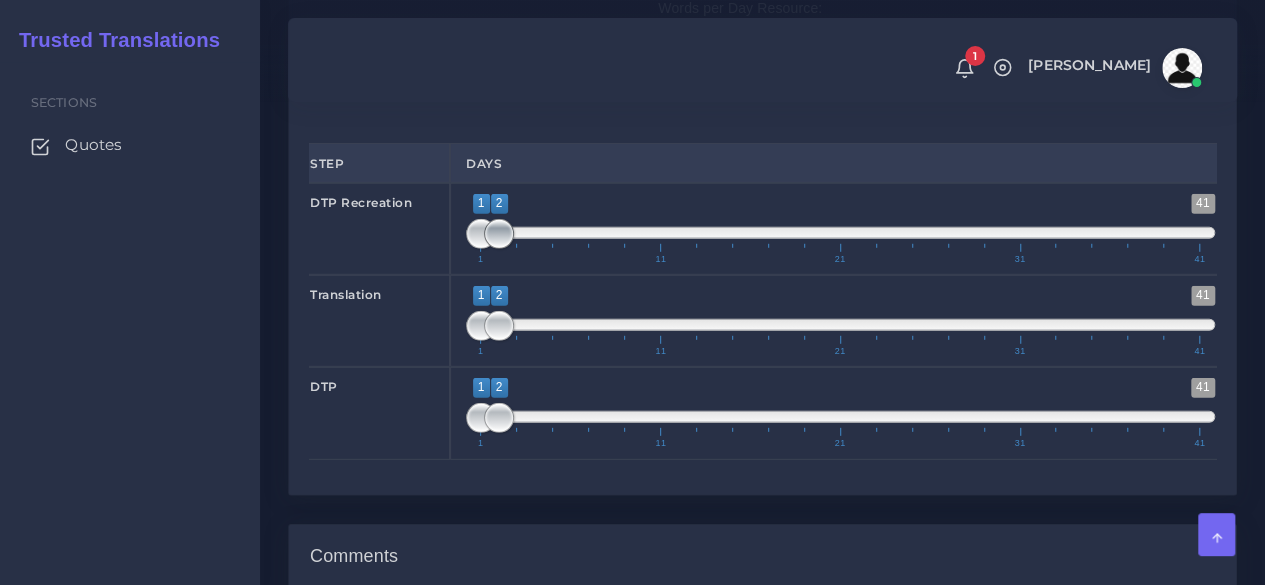 type on "8" 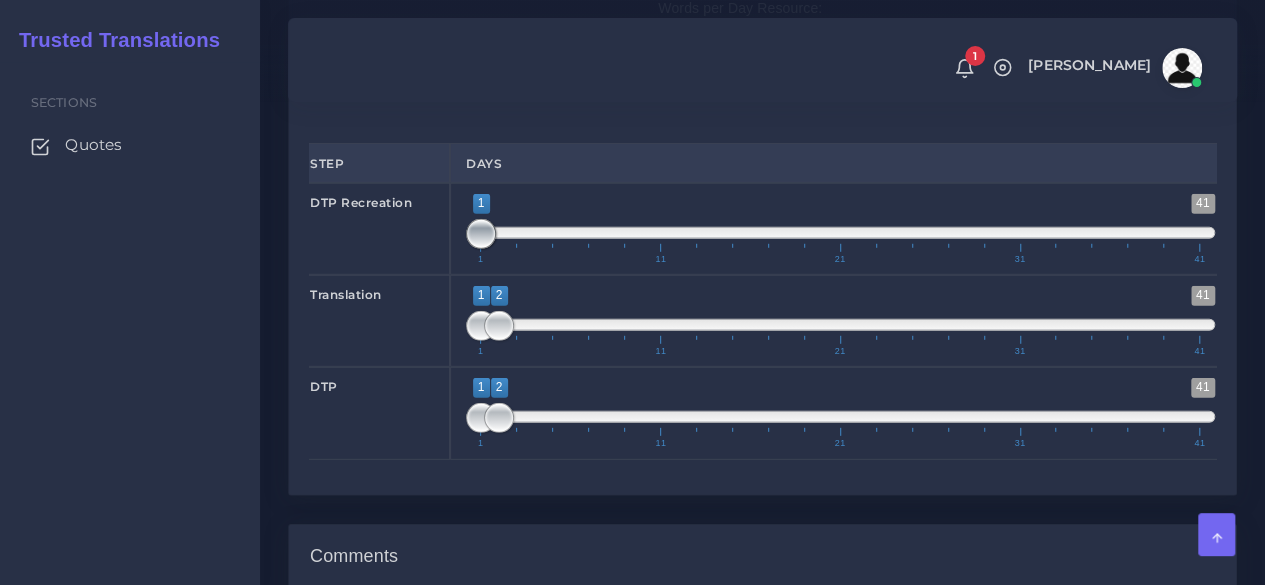 drag, startPoint x: 500, startPoint y: 398, endPoint x: 460, endPoint y: 399, distance: 40.012497 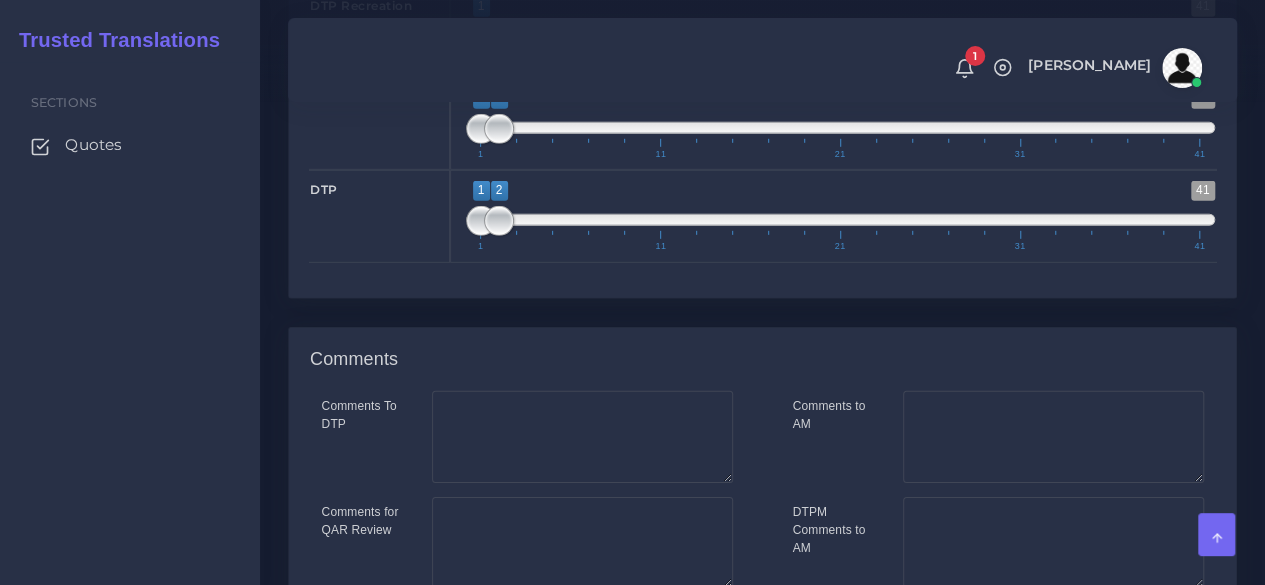scroll, scrollTop: 2900, scrollLeft: 0, axis: vertical 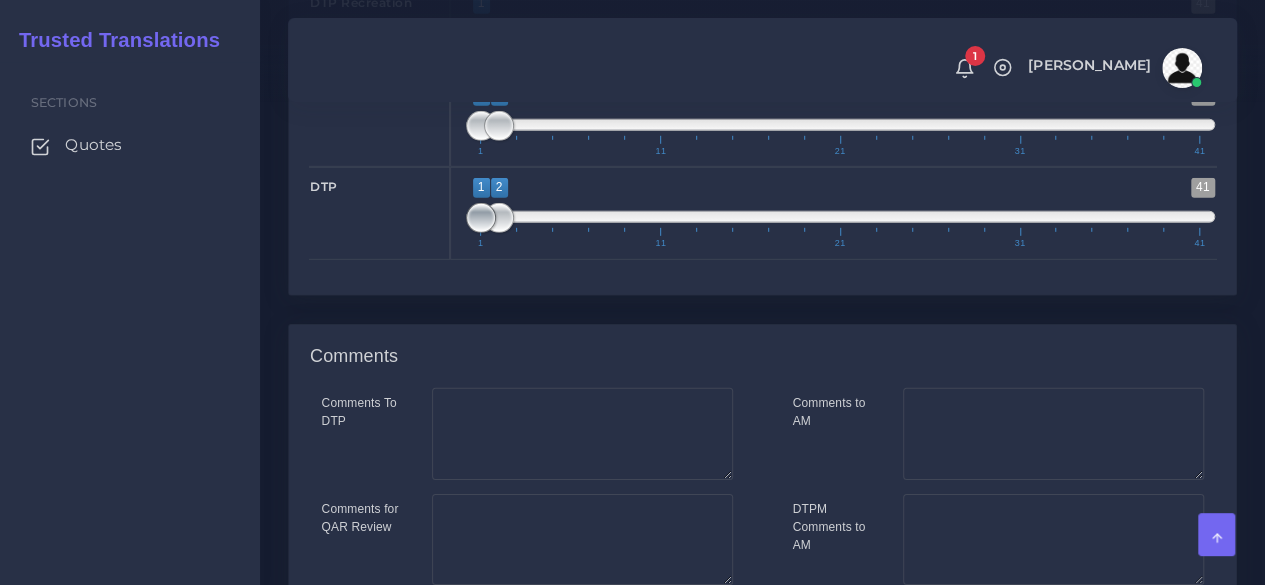 type on "2;2" 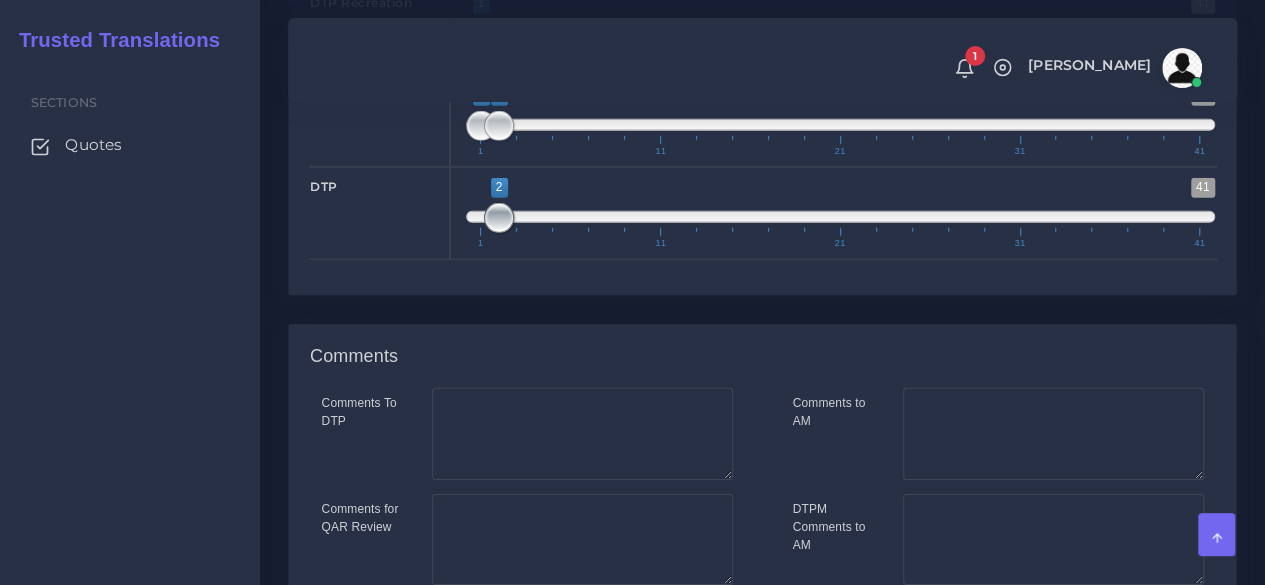 drag, startPoint x: 470, startPoint y: 387, endPoint x: 482, endPoint y: 385, distance: 12.165525 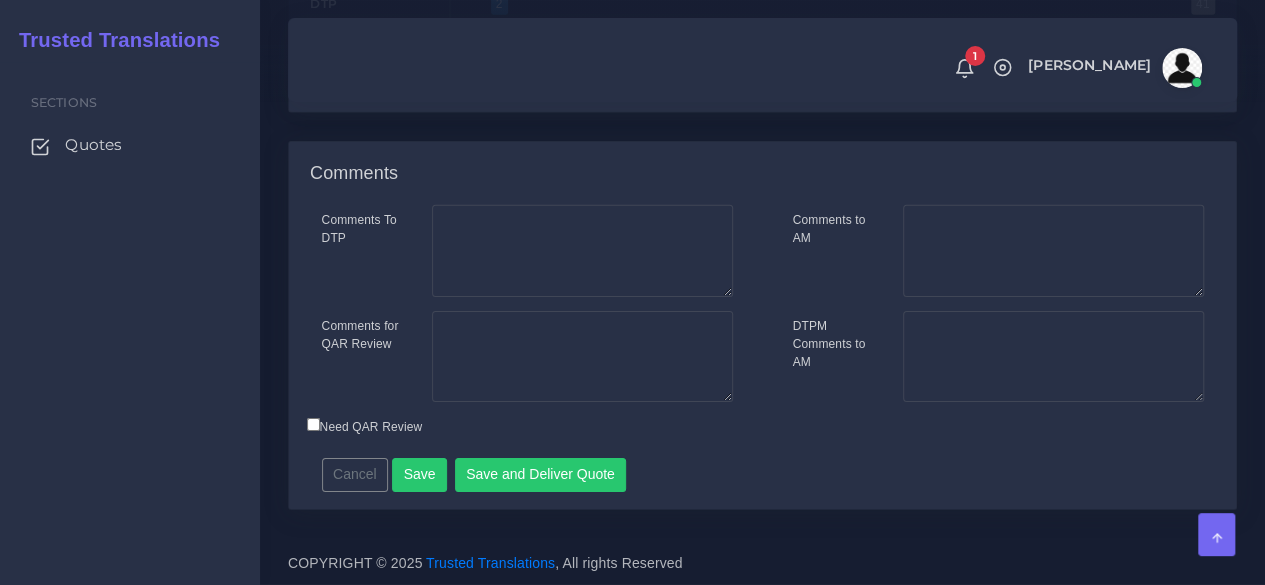 scroll, scrollTop: 3246, scrollLeft: 0, axis: vertical 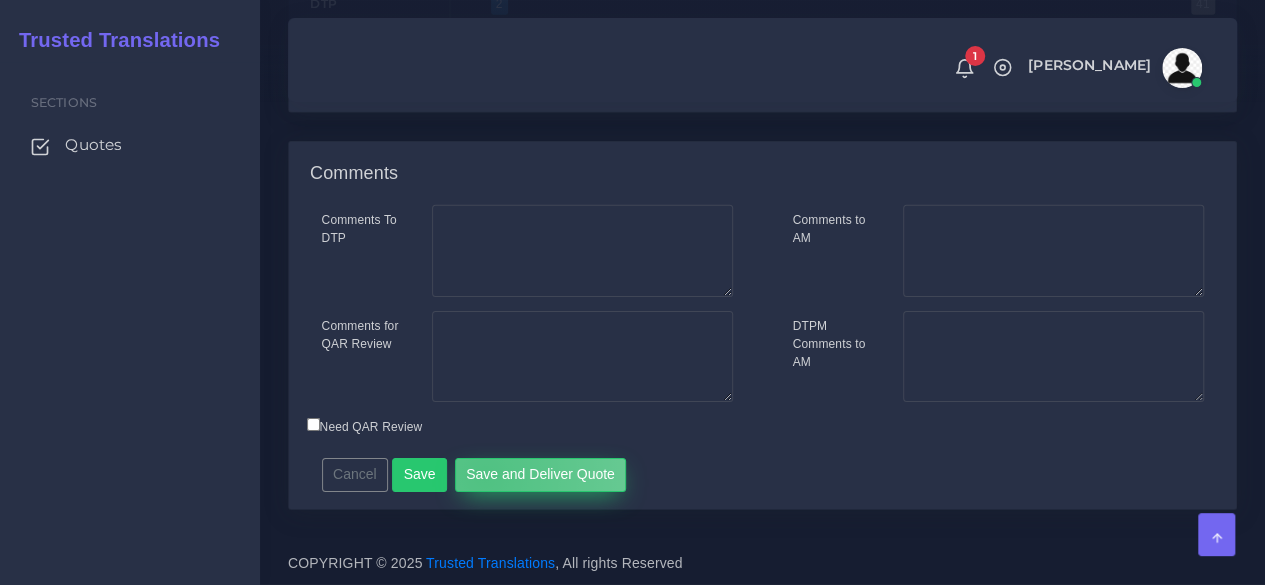 click on "Save and  Deliver Quote" at bounding box center (541, 475) 